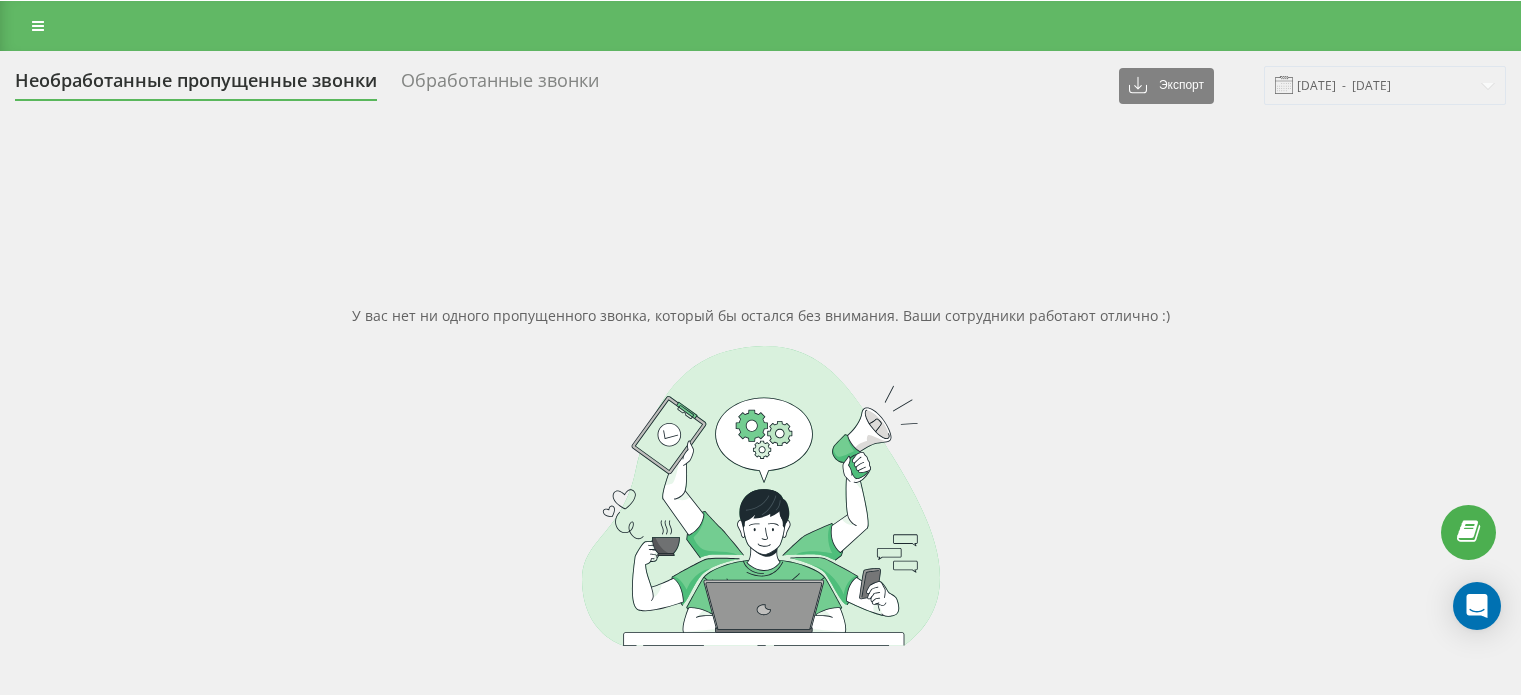scroll, scrollTop: 0, scrollLeft: 0, axis: both 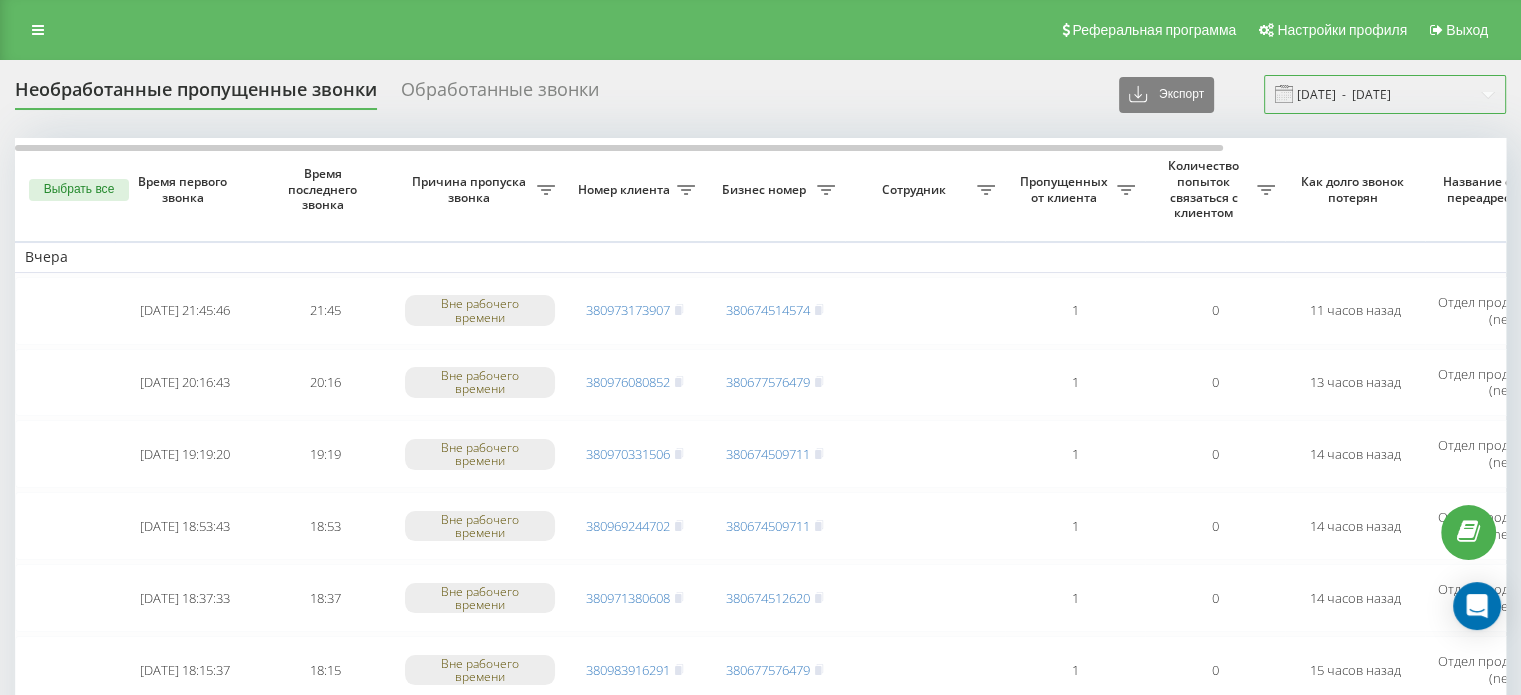 click on "09.06.2025  -  09.07.2025" at bounding box center (1385, 94) 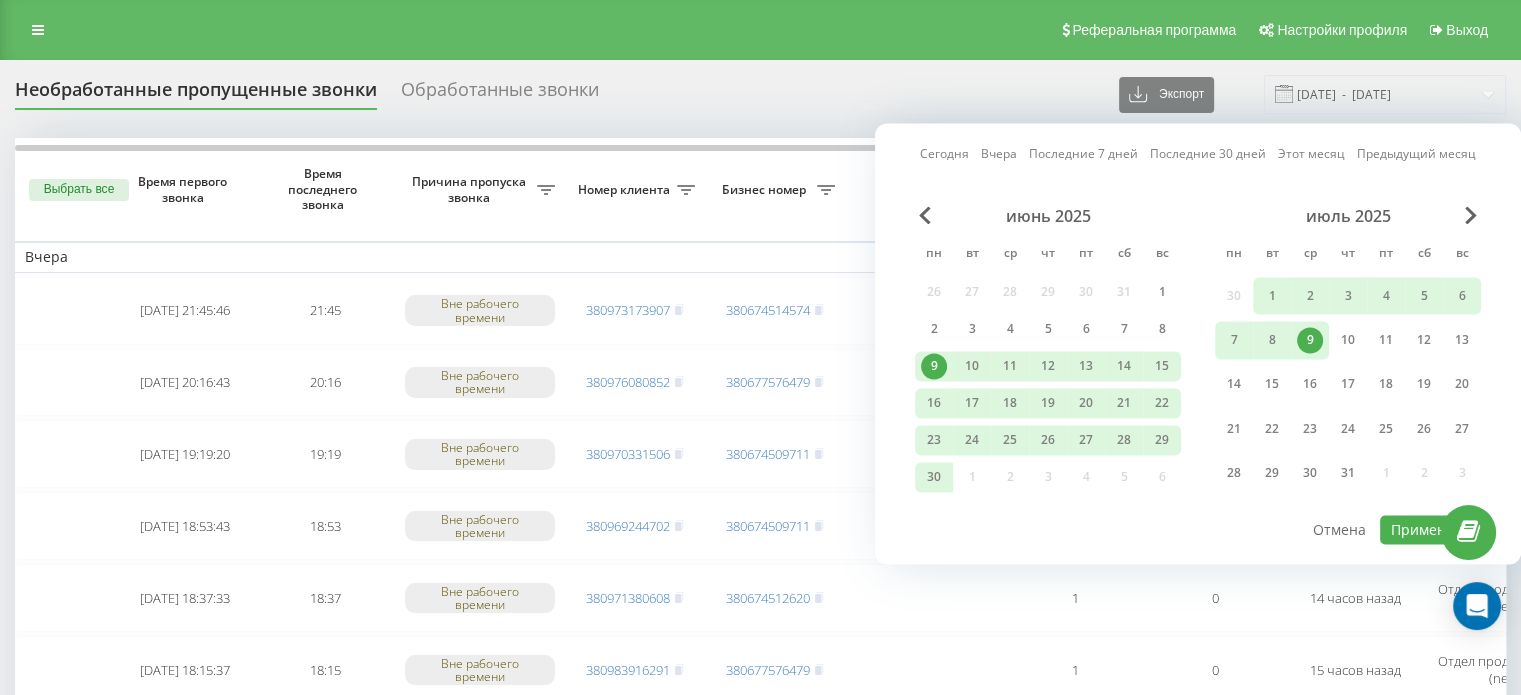 click on "9" at bounding box center [1310, 340] 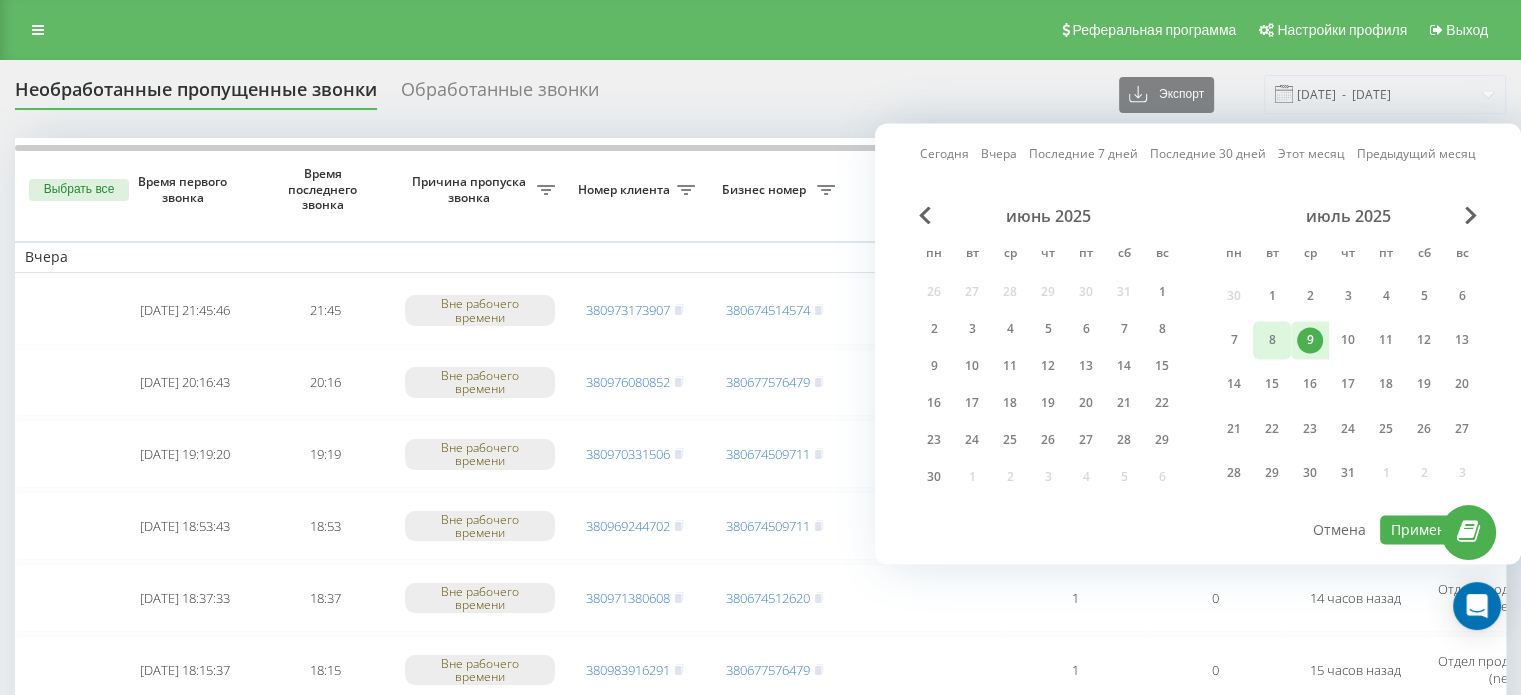 click on "8" at bounding box center [1272, 340] 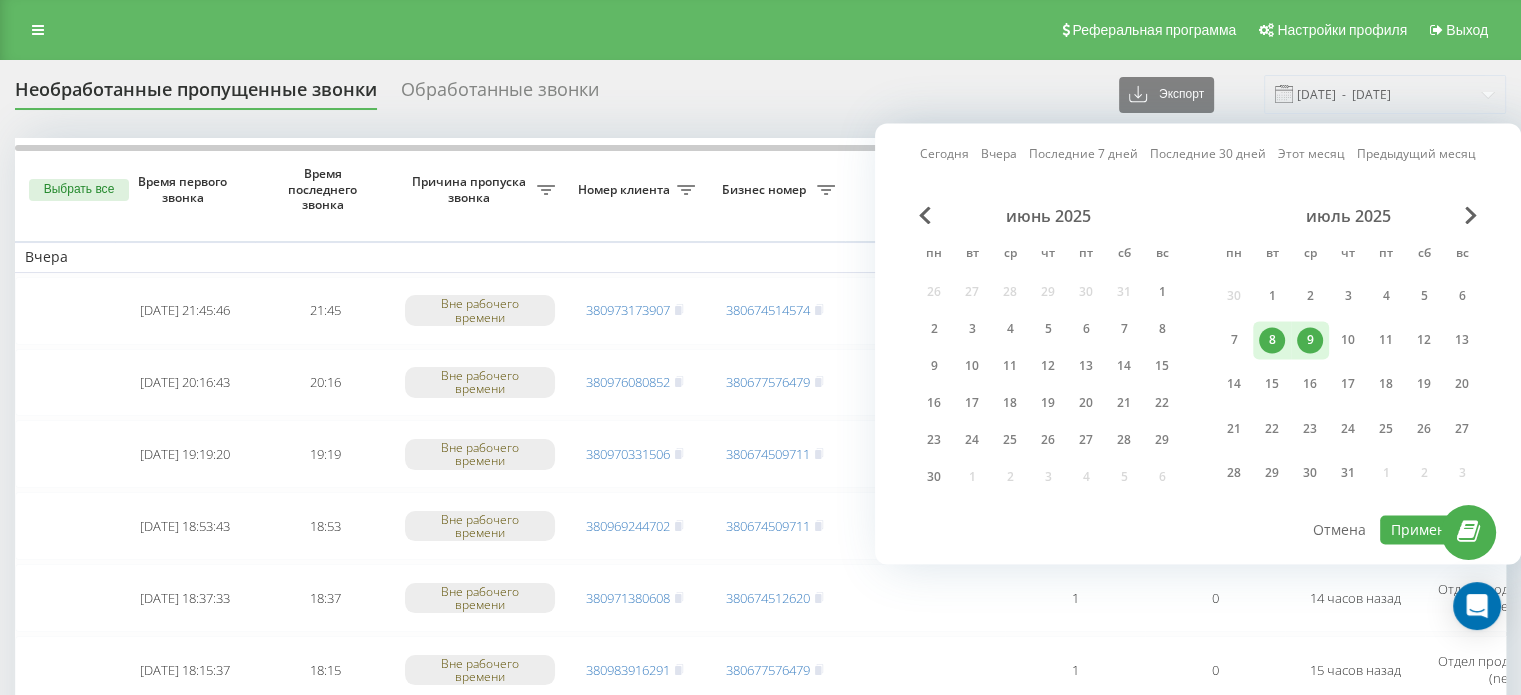 click on "9" at bounding box center (1310, 340) 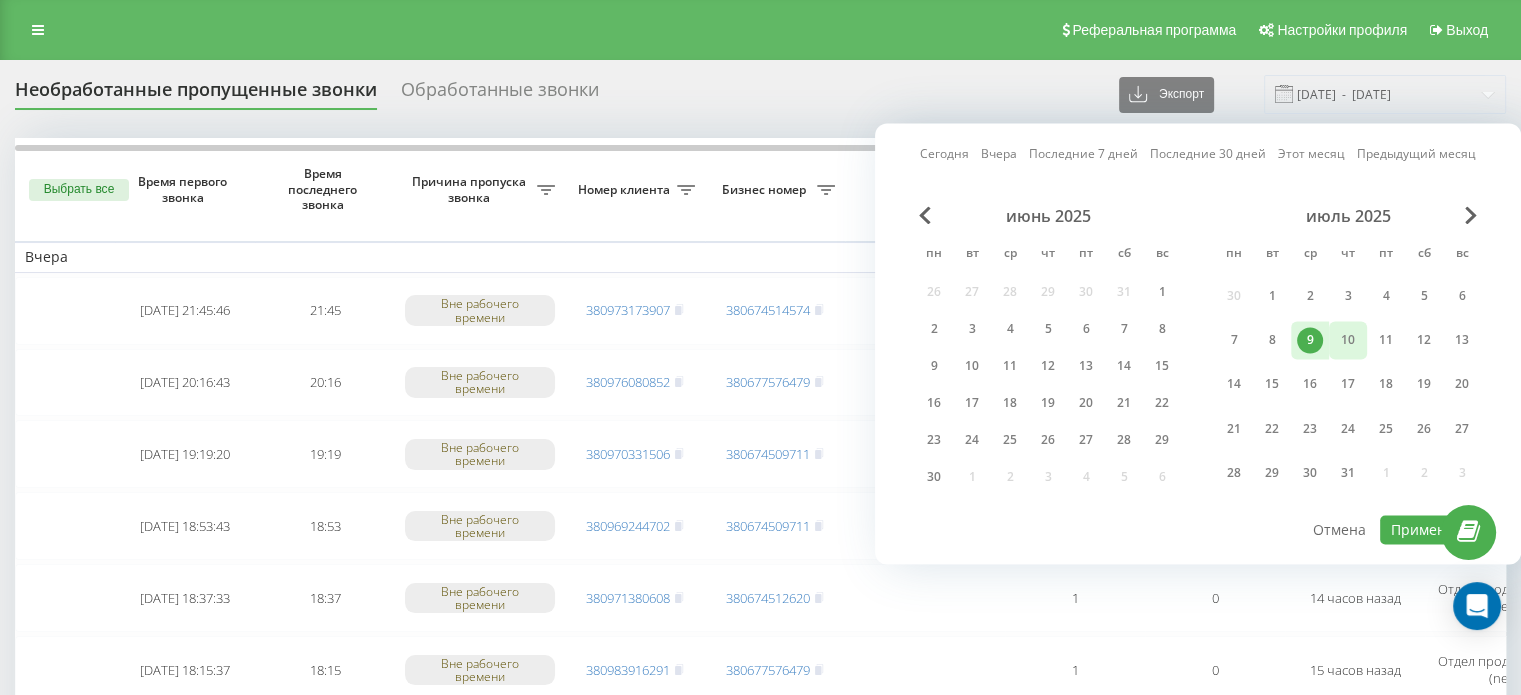 click on "10" at bounding box center [1348, 340] 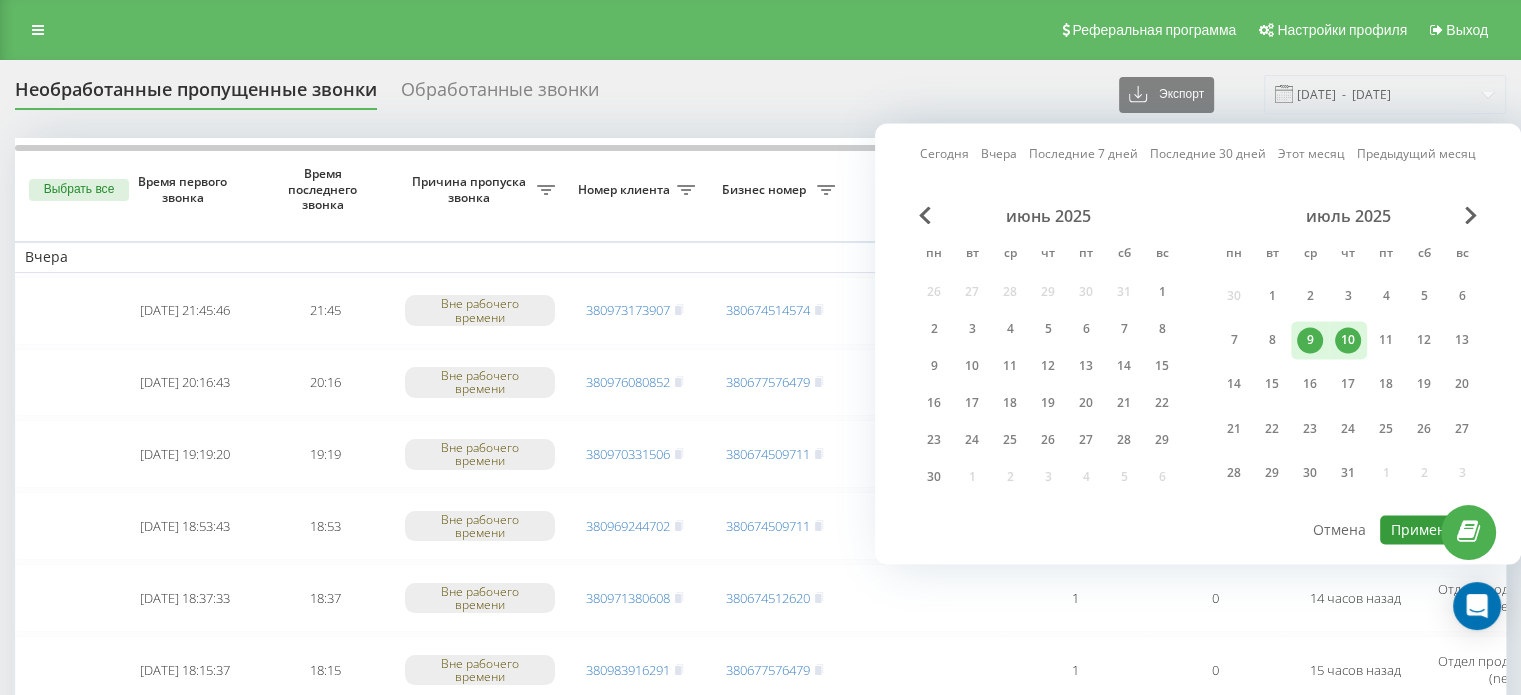 click on "Применить" at bounding box center [1430, 529] 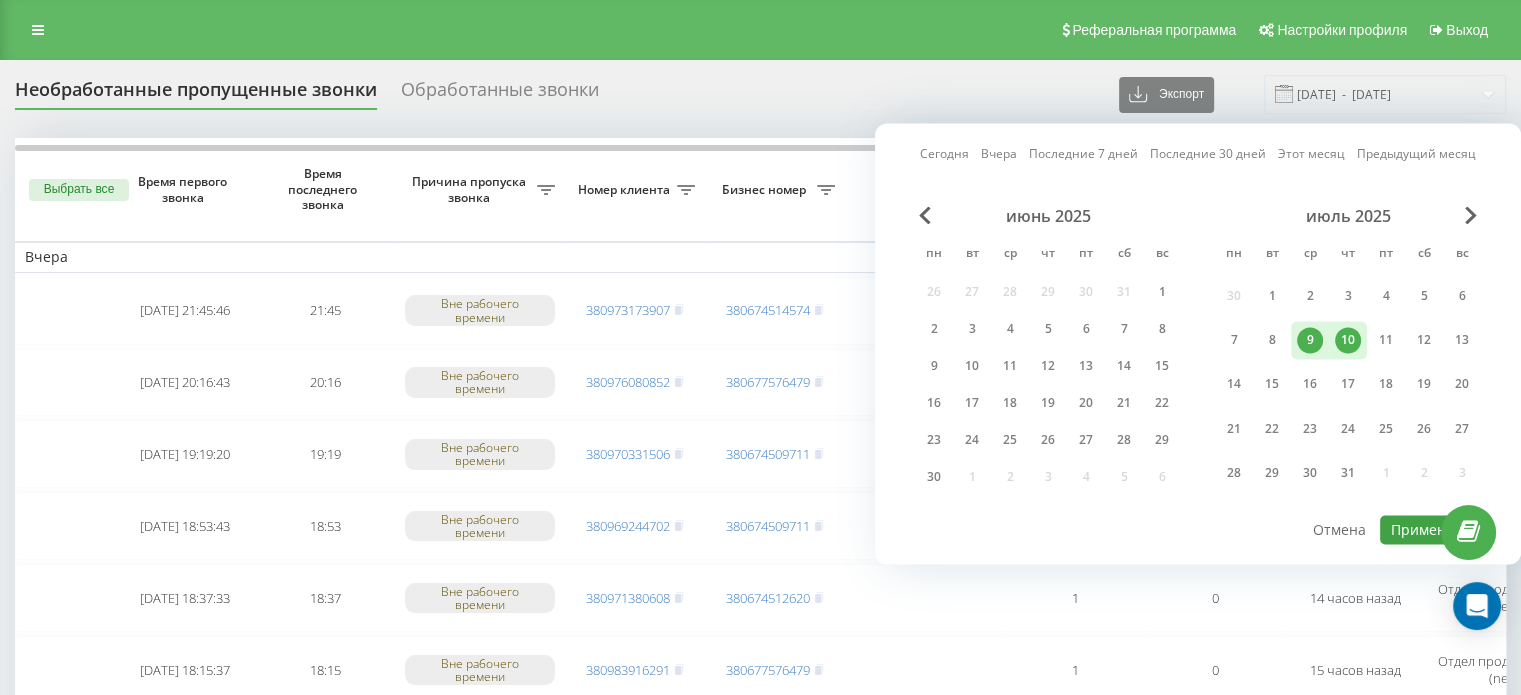 type on "[DATE]  -  [DATE]" 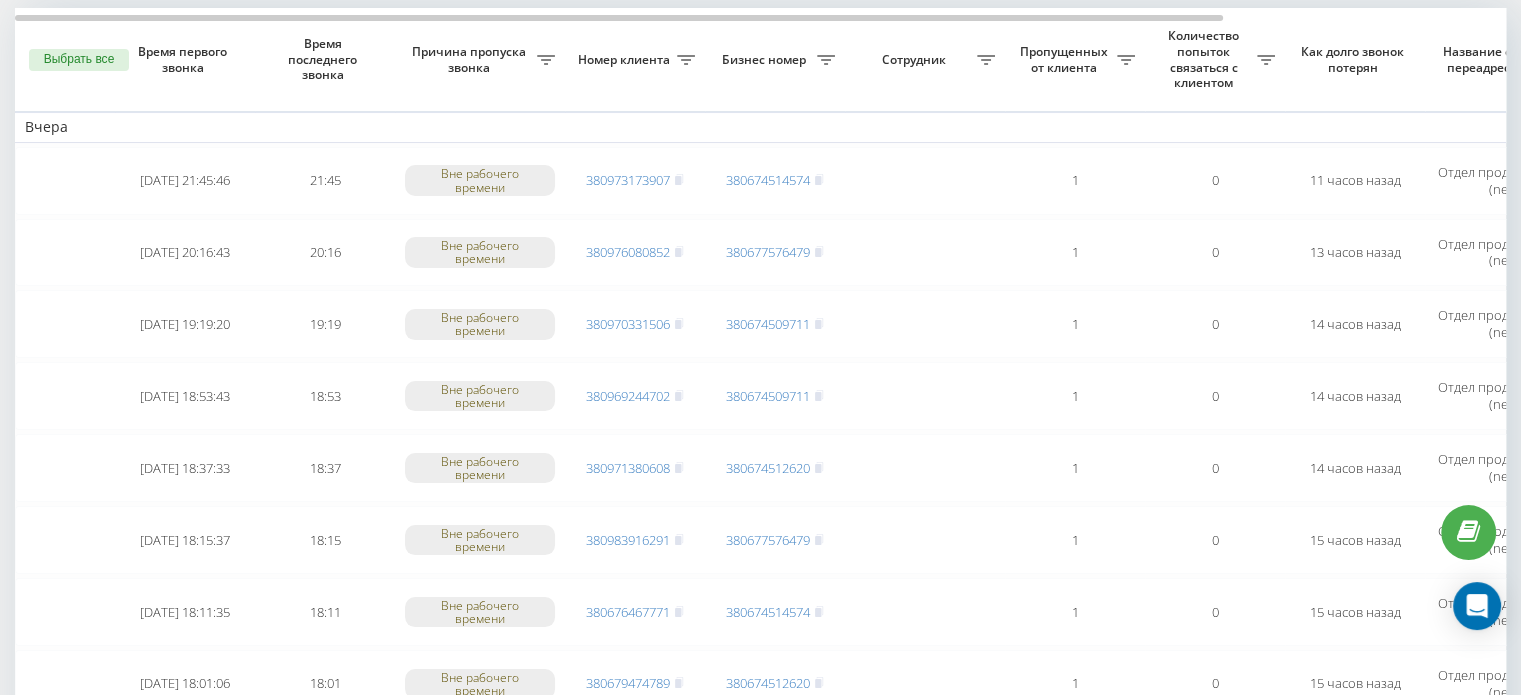 scroll, scrollTop: 0, scrollLeft: 0, axis: both 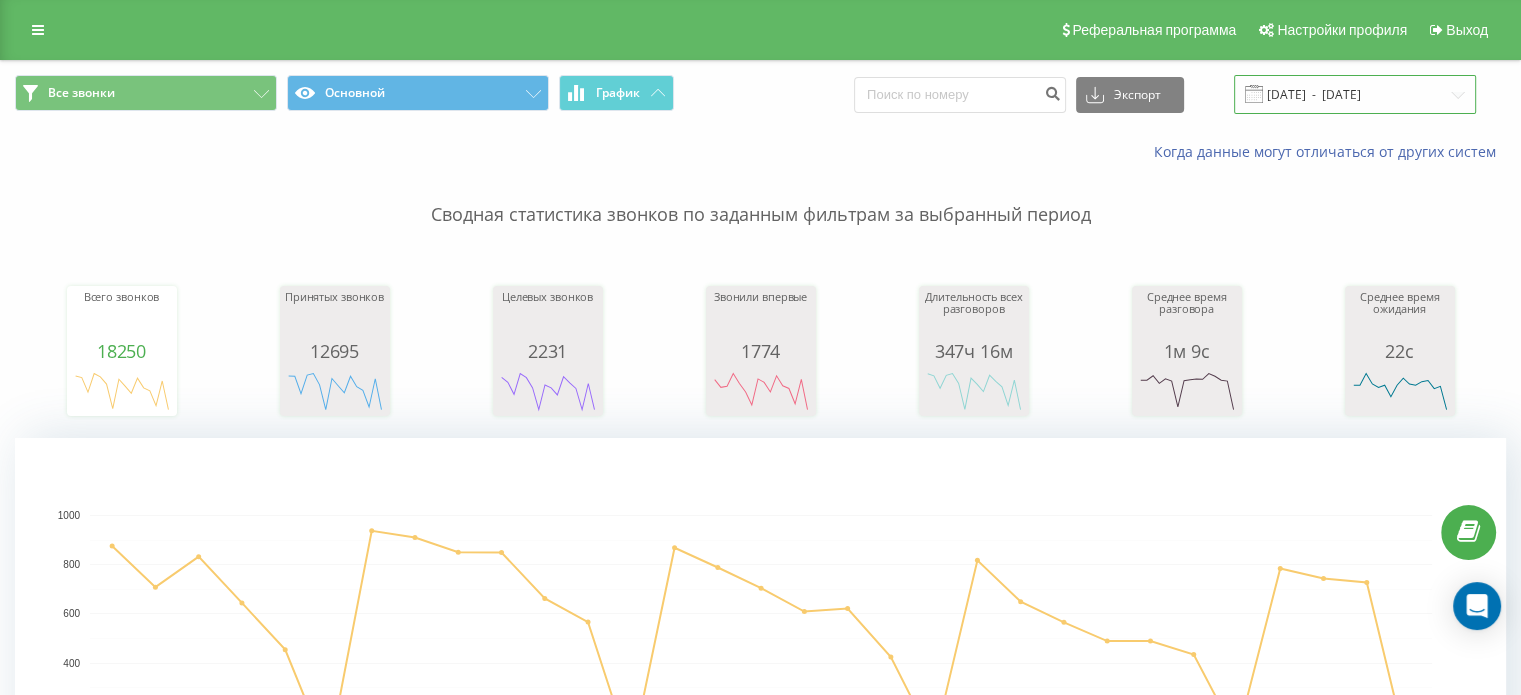 click on "10.06.2025  -  10.07.2025" at bounding box center (1355, 94) 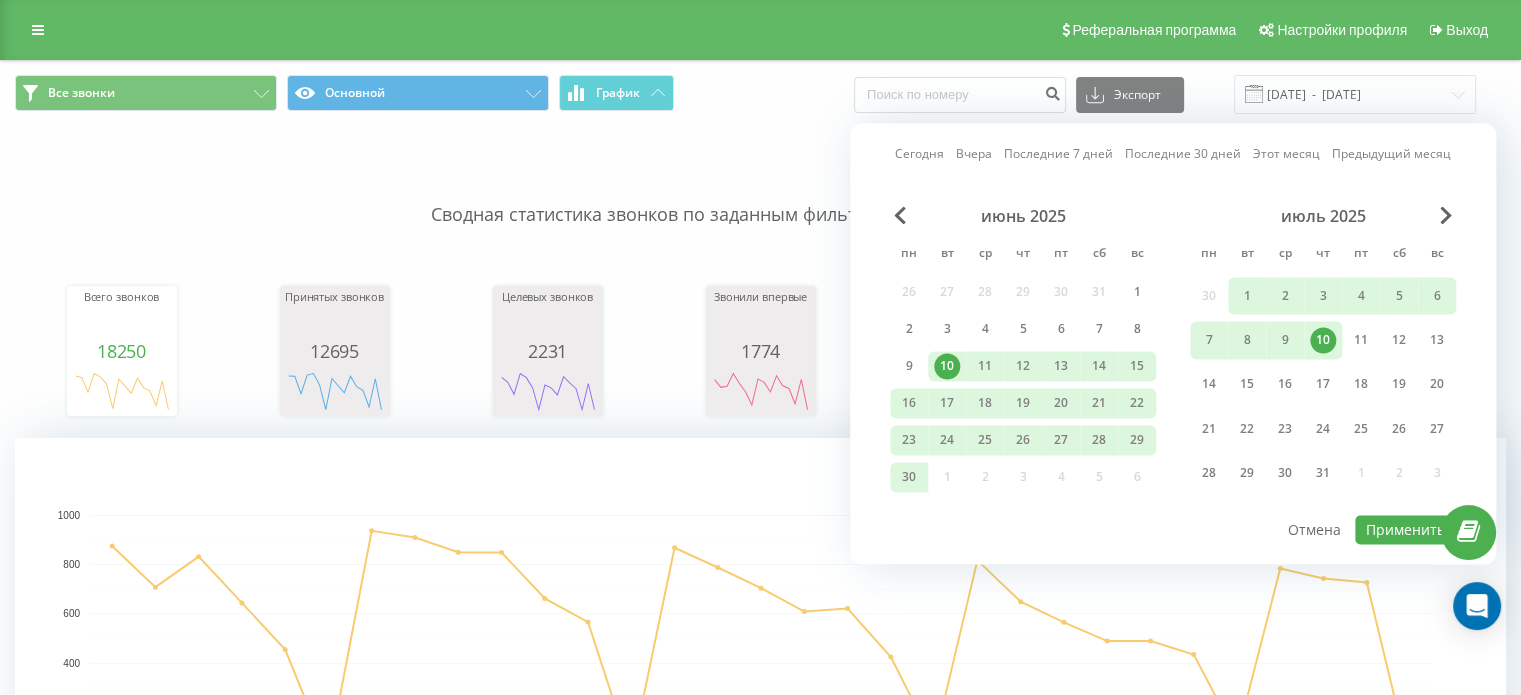 click on "10" at bounding box center [1323, 340] 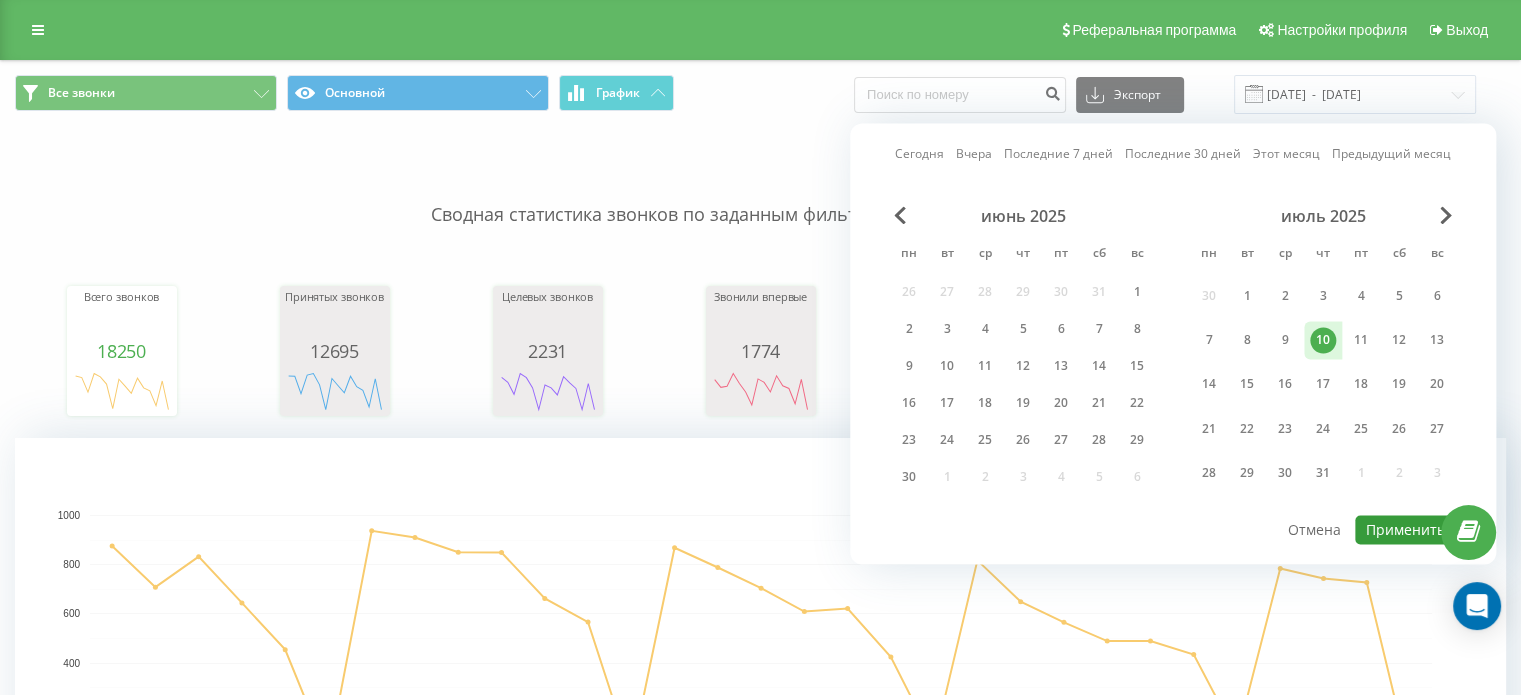 click on "Применить" at bounding box center (1405, 529) 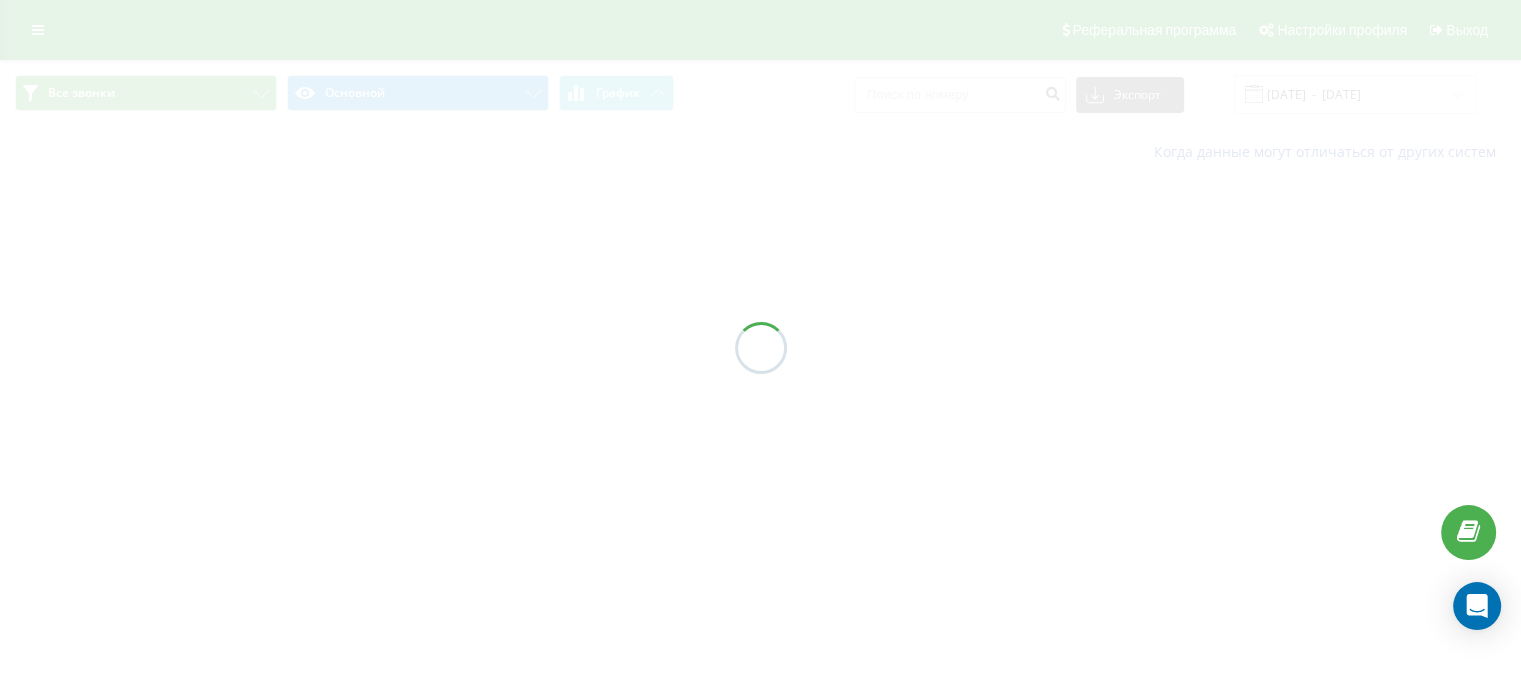 type on "10.07.2025  -  10.07.2025" 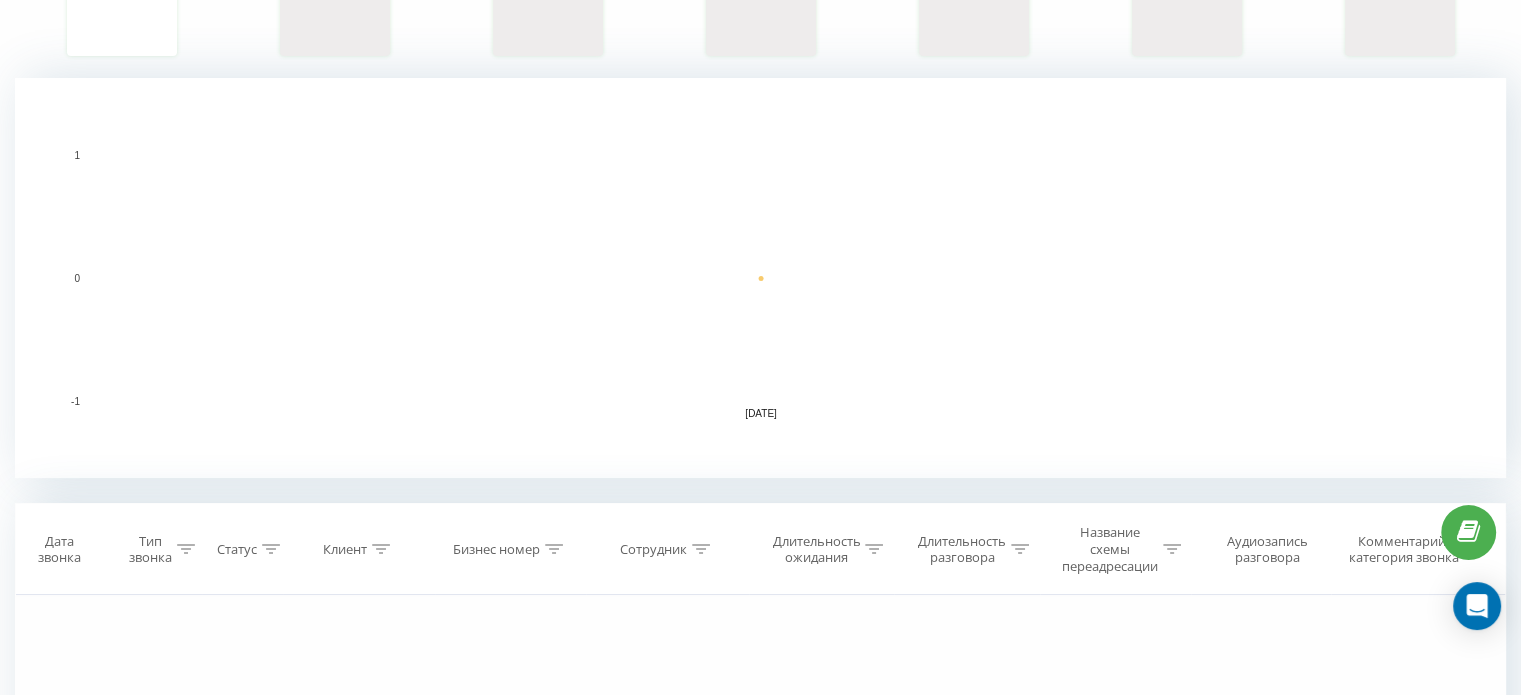 scroll, scrollTop: 400, scrollLeft: 0, axis: vertical 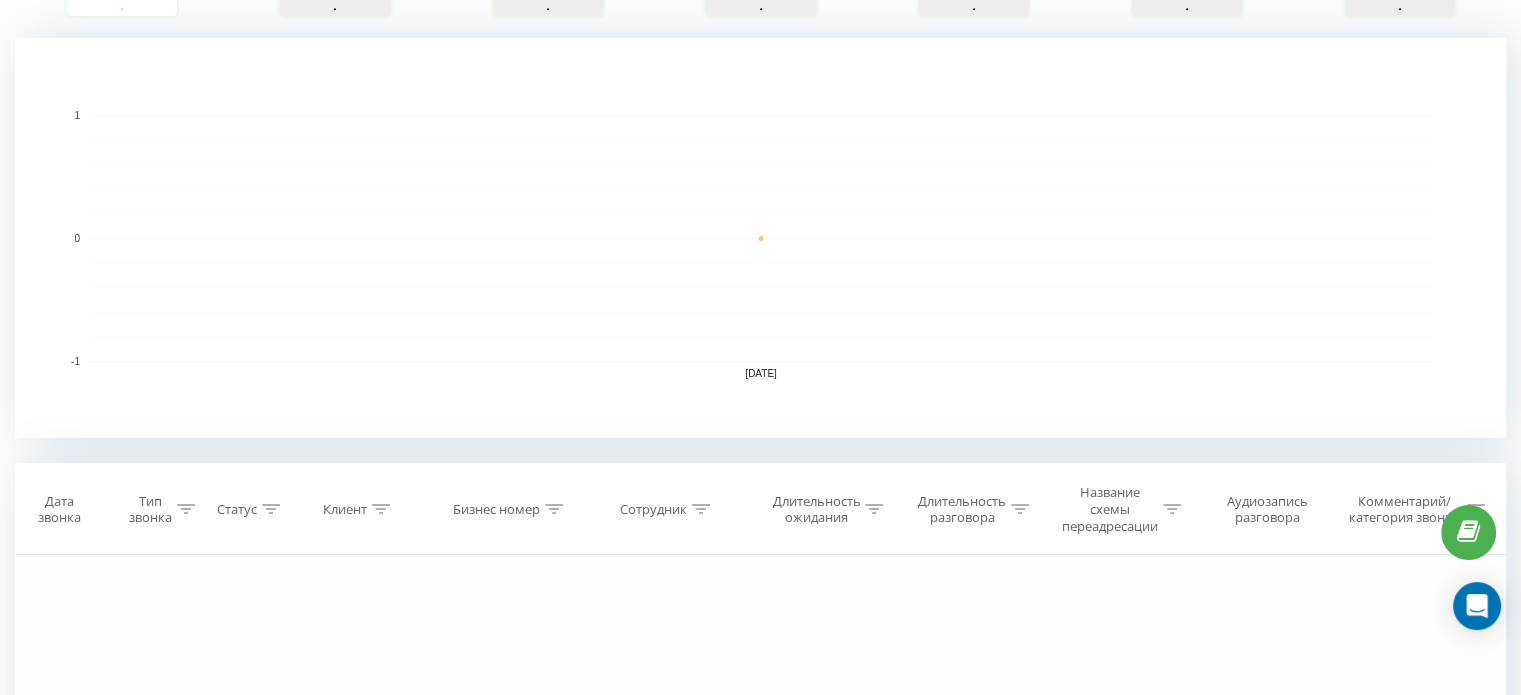 click 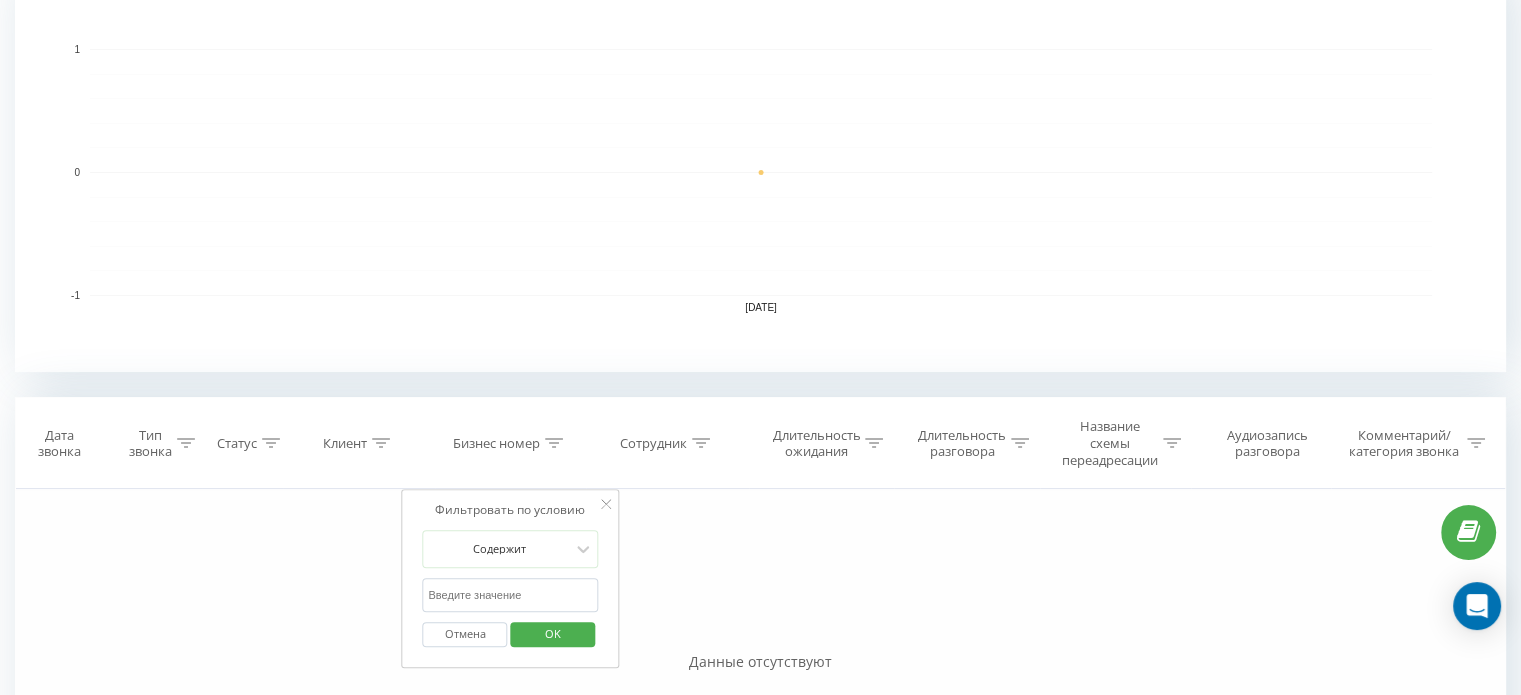 scroll, scrollTop: 500, scrollLeft: 0, axis: vertical 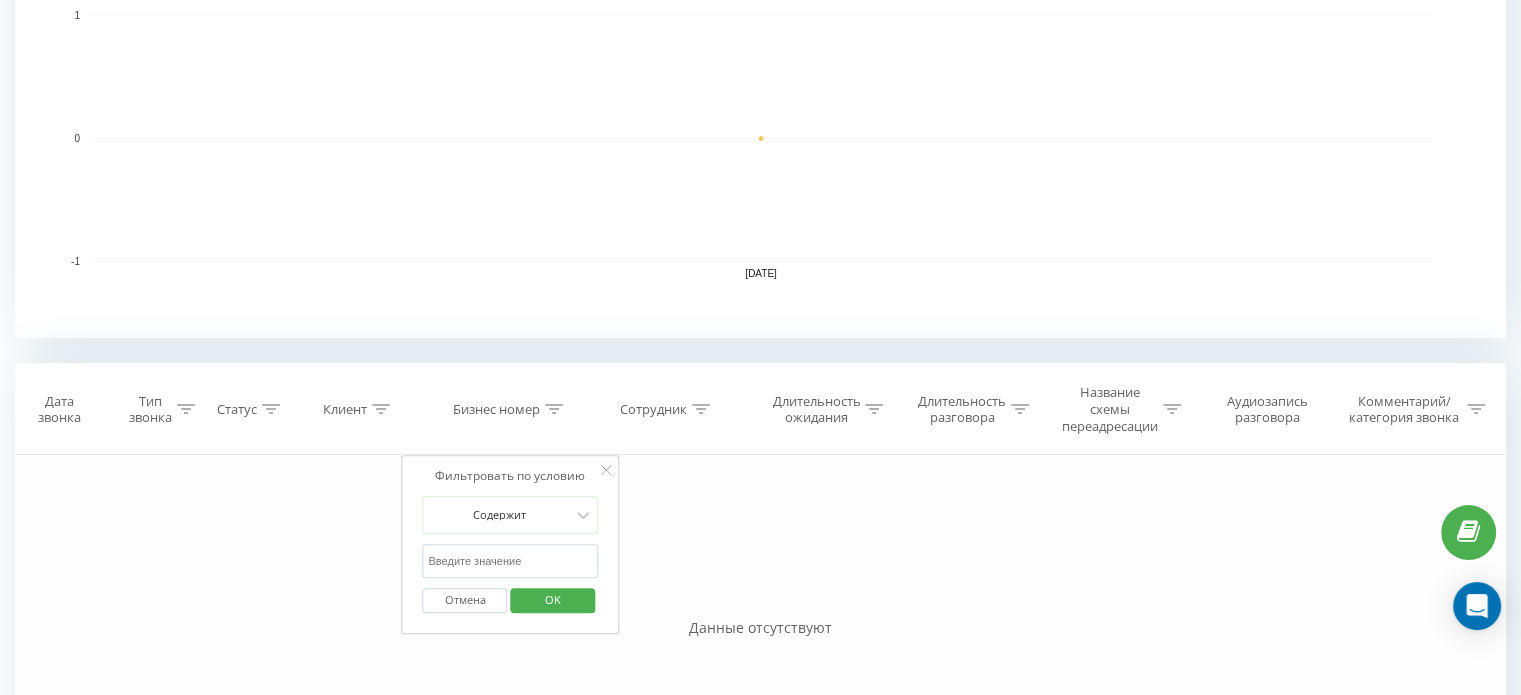 click at bounding box center [510, 561] 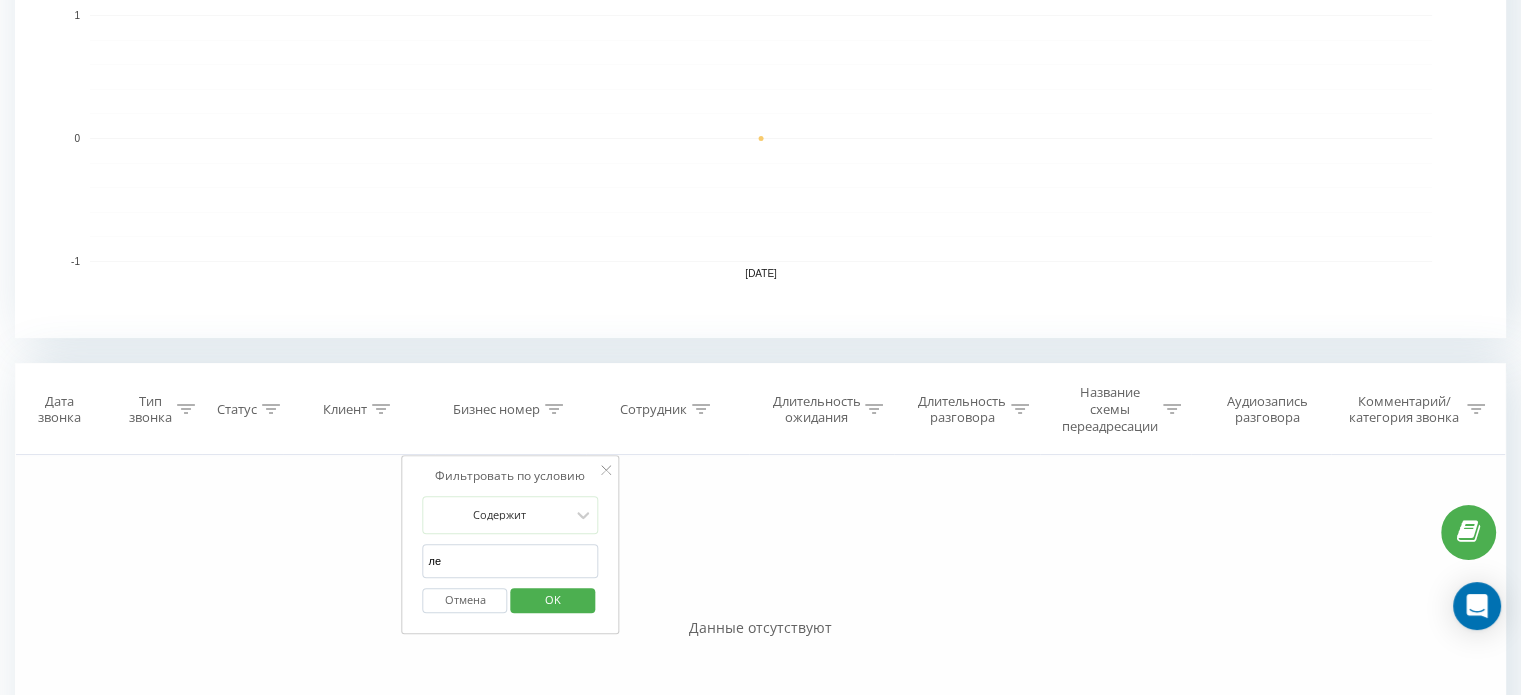 type on "лев" 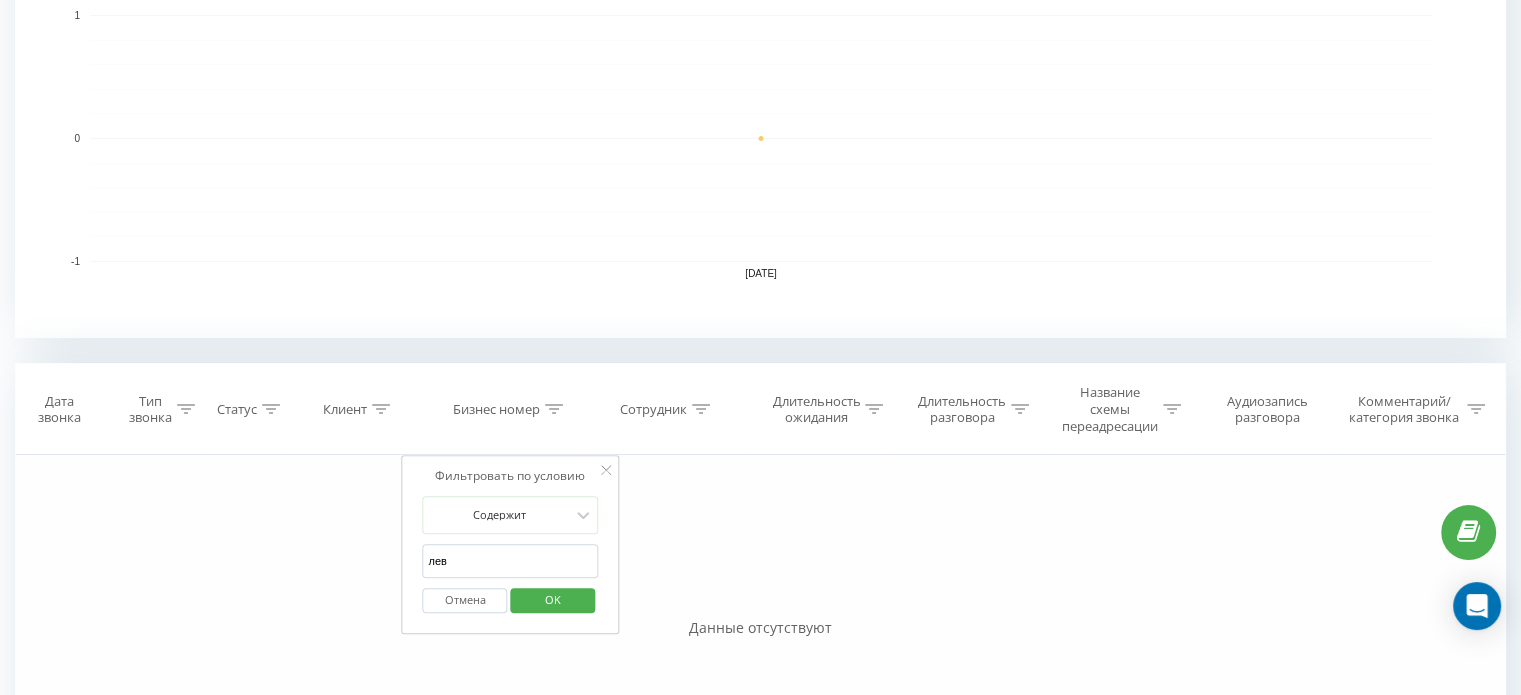 click on "OK" at bounding box center [552, 600] 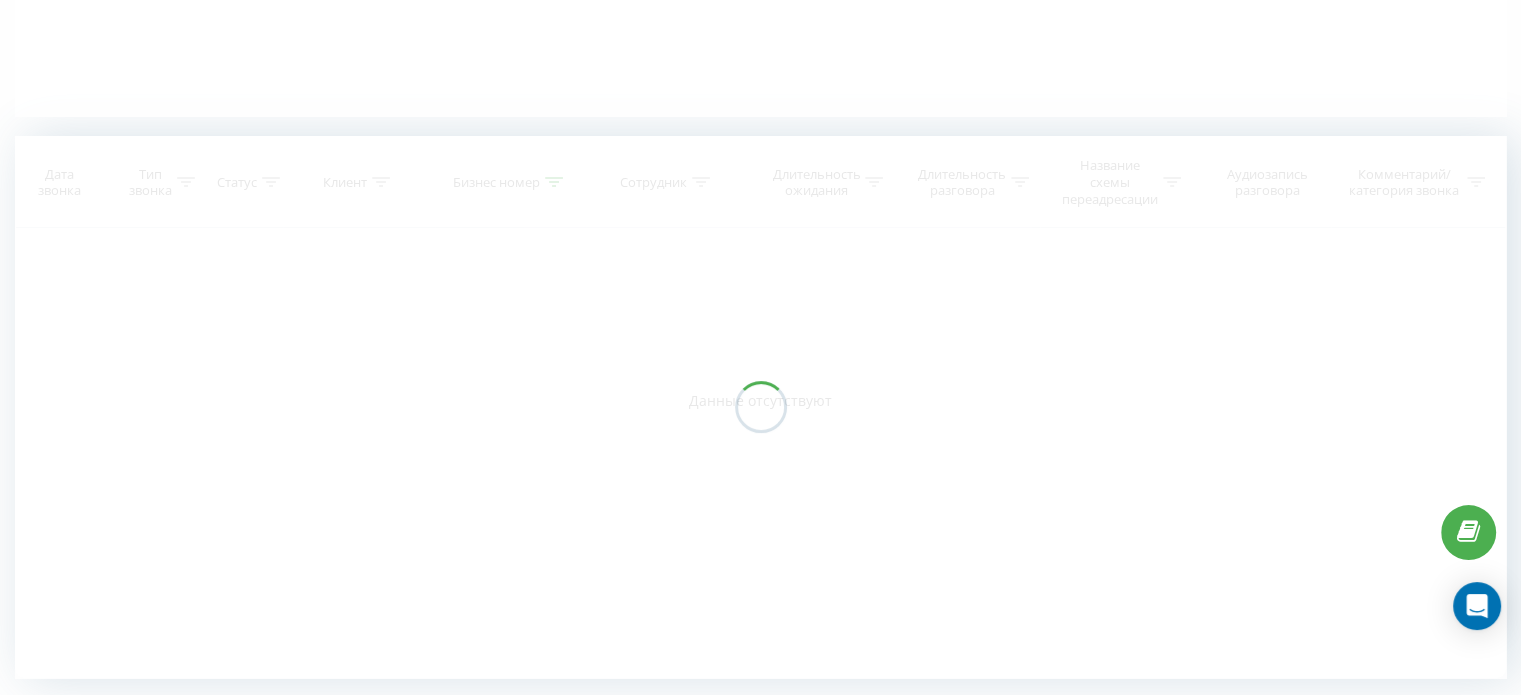 scroll, scrollTop: 445, scrollLeft: 0, axis: vertical 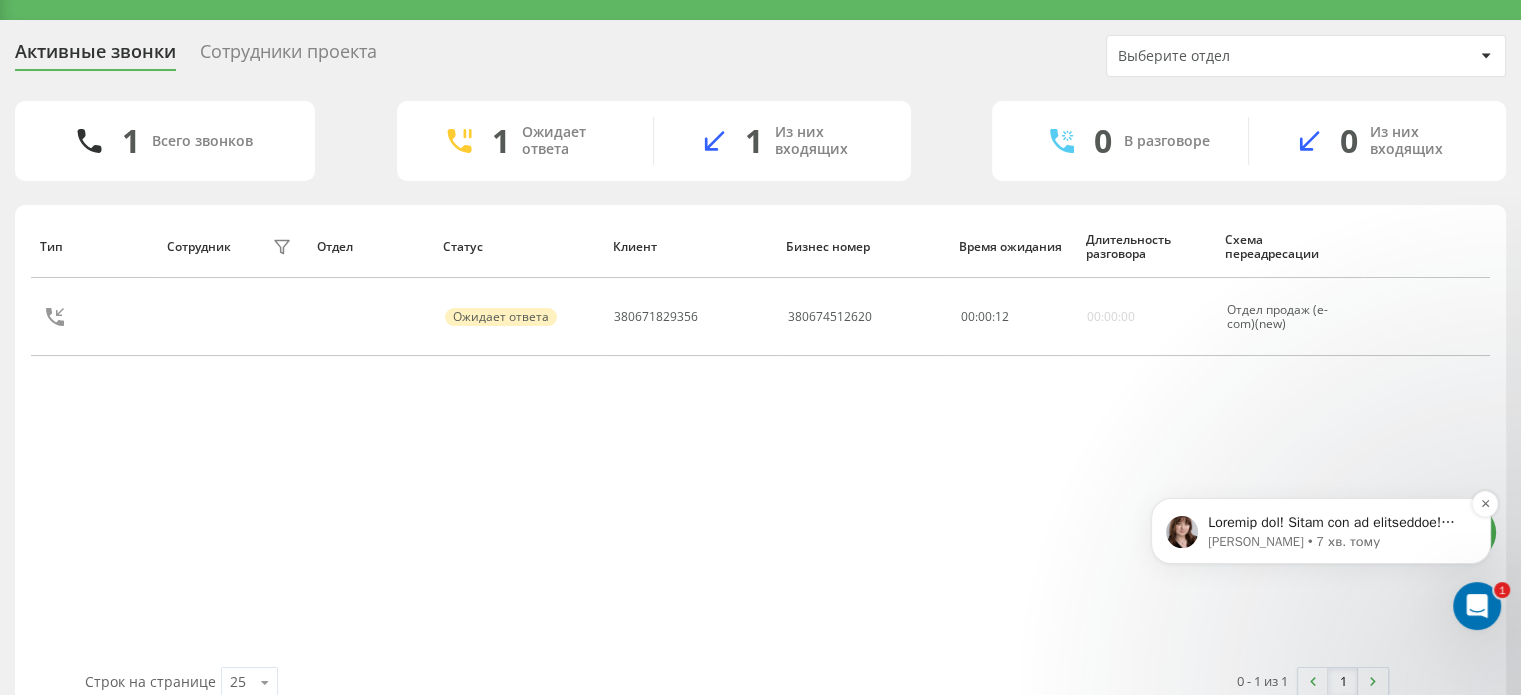 click on "Olga • 7 хв. тому" at bounding box center [1337, 542] 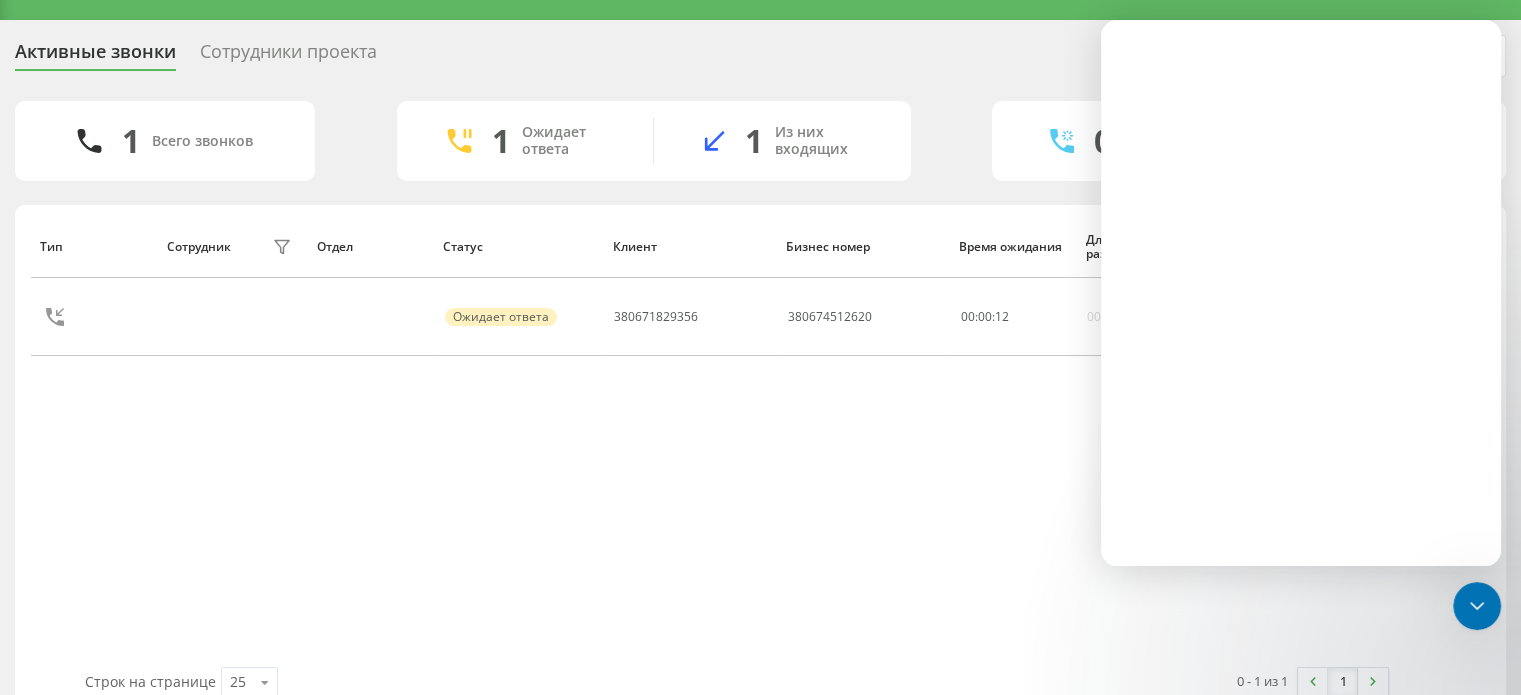 scroll, scrollTop: 0, scrollLeft: 0, axis: both 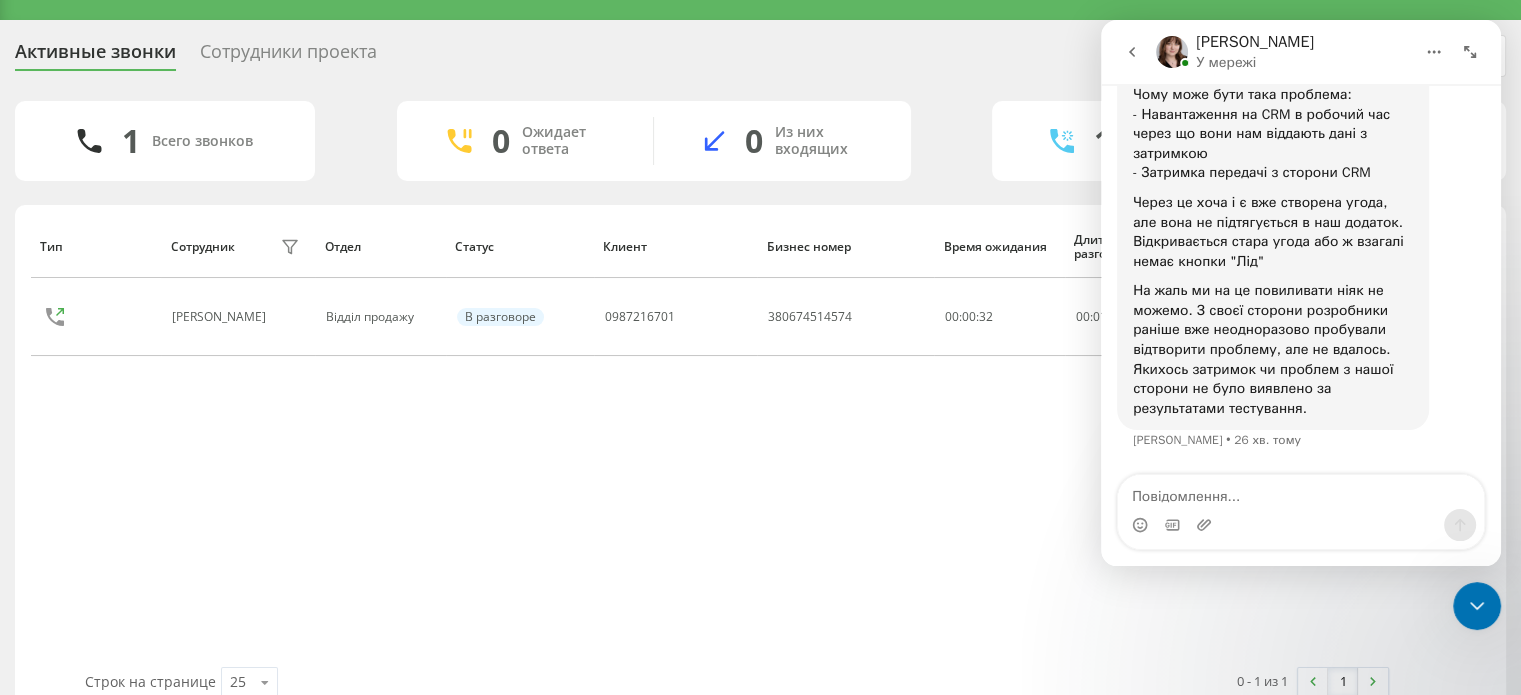 click 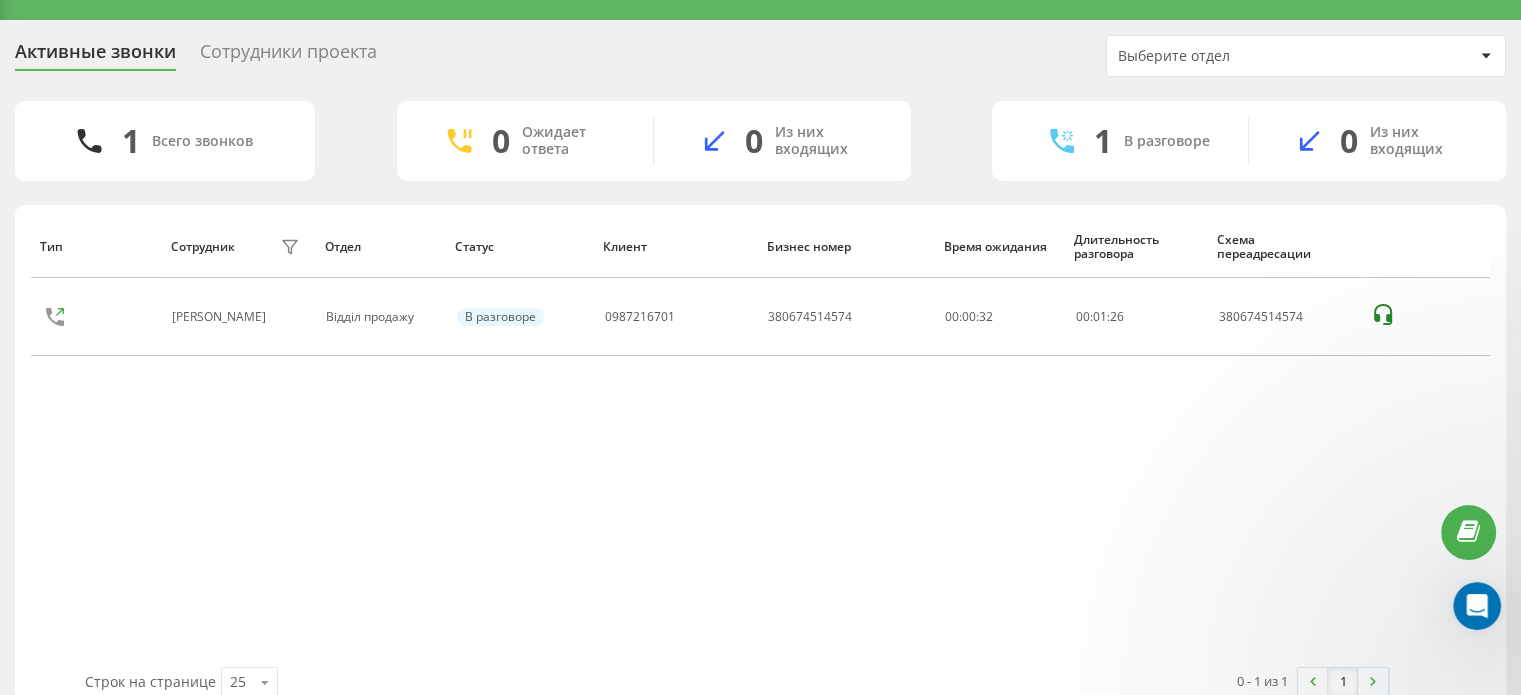scroll, scrollTop: 0, scrollLeft: 0, axis: both 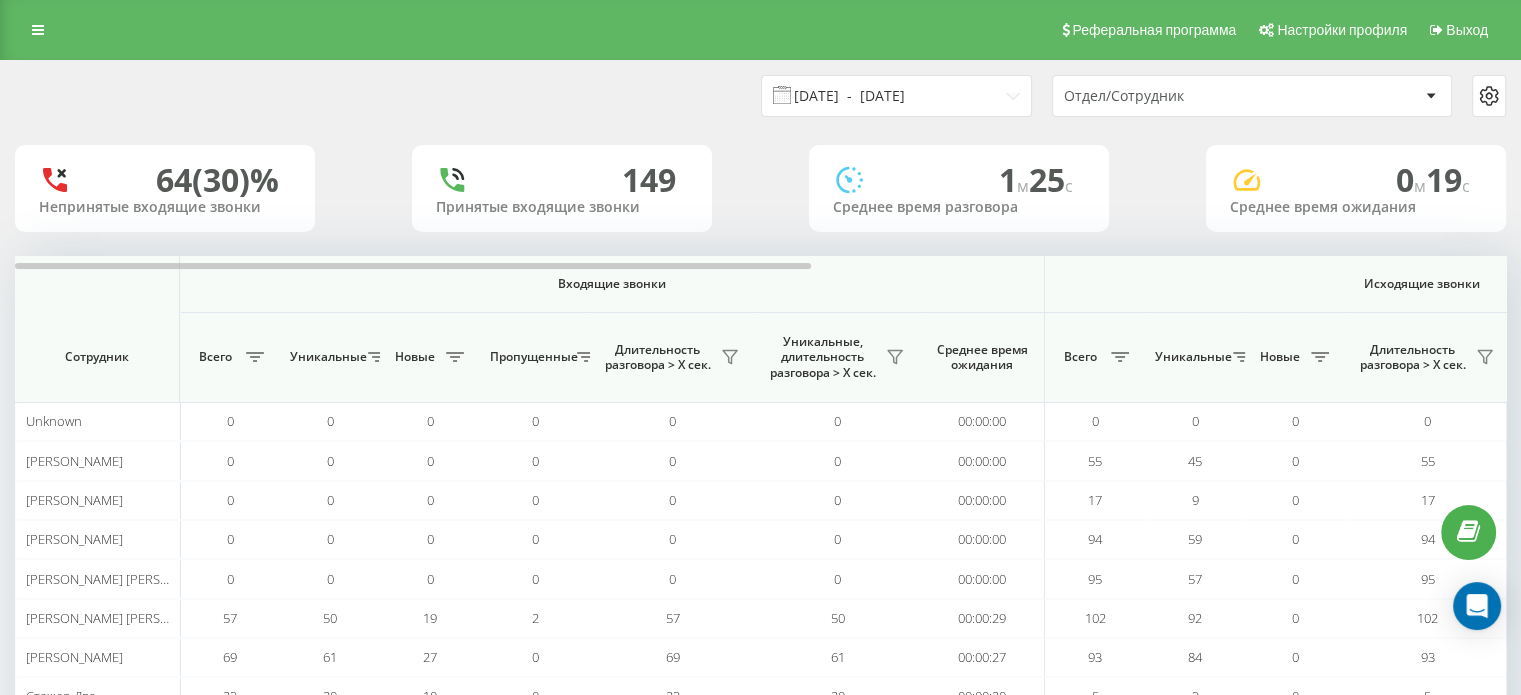 click on "09.07.2025  -  09.07.2025" at bounding box center (896, 96) 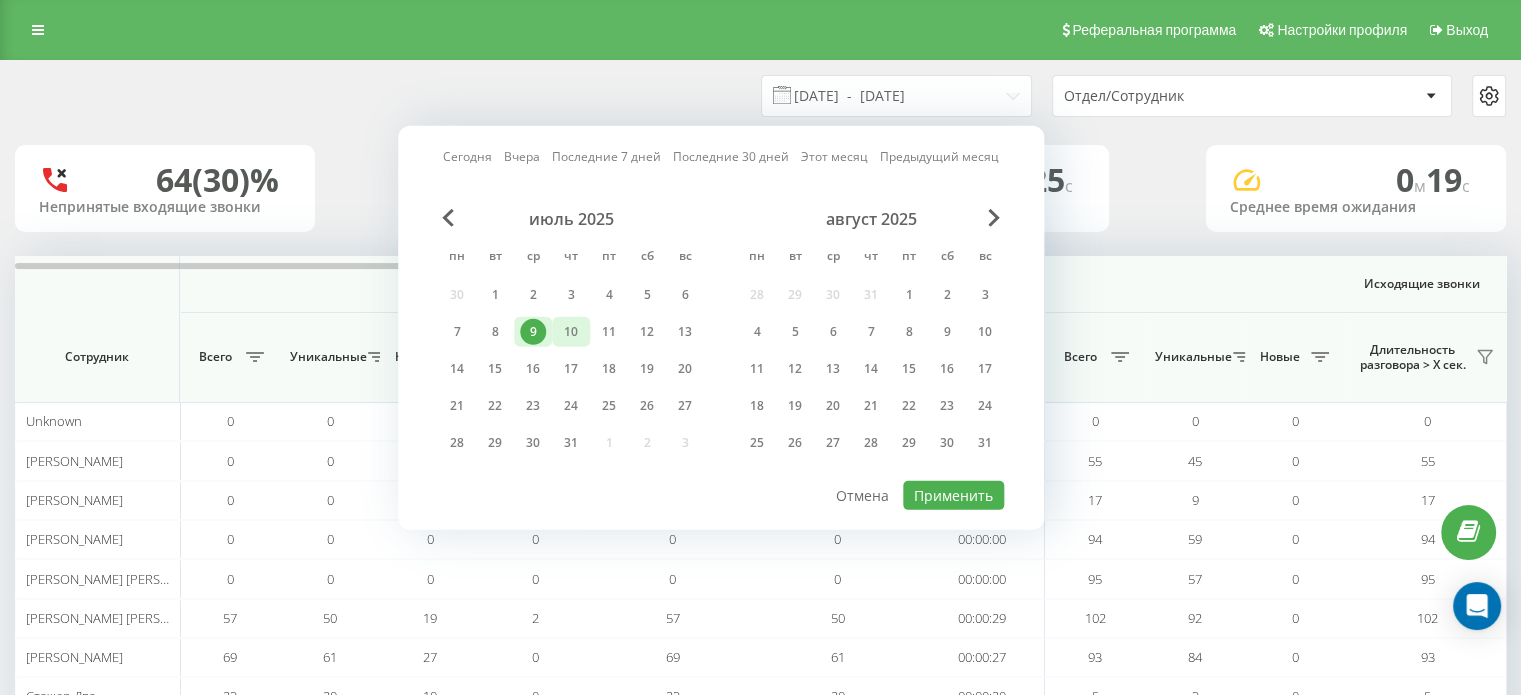 click on "10" at bounding box center (571, 332) 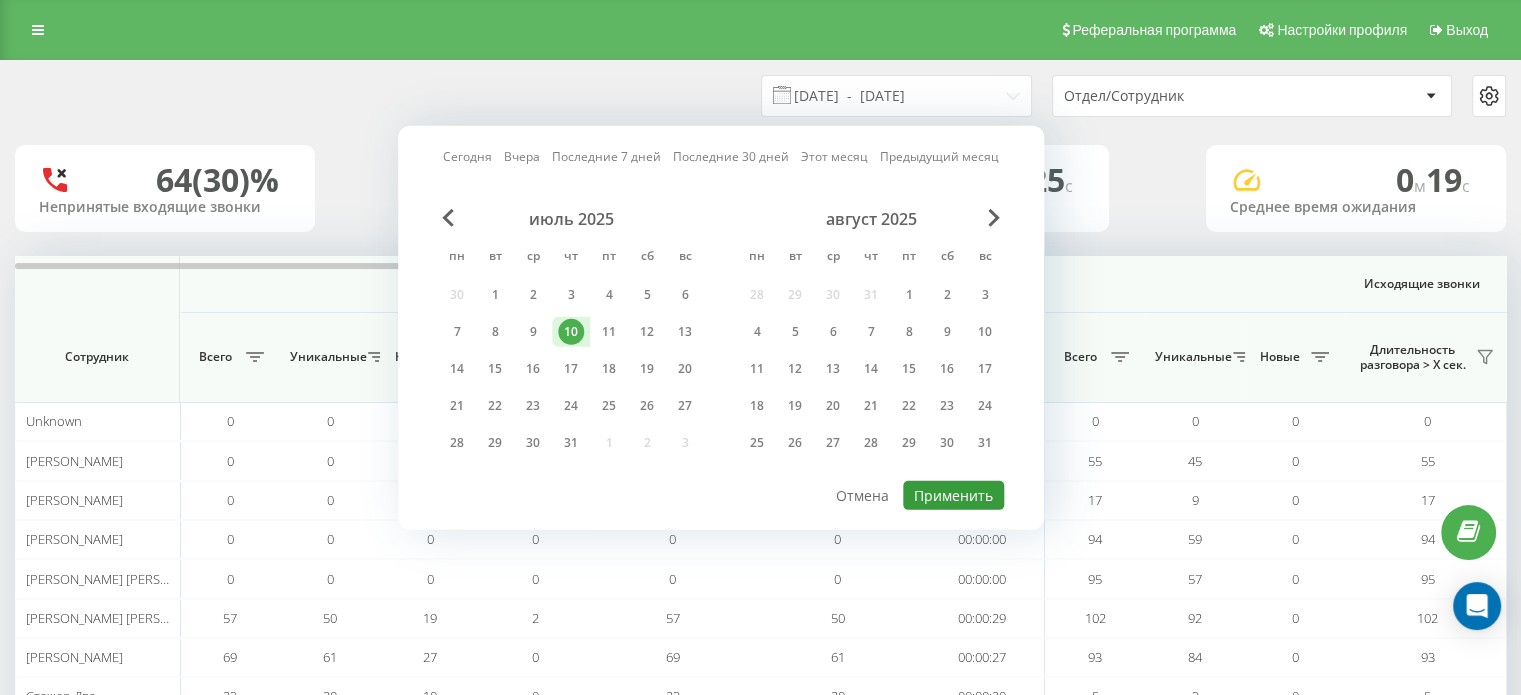 click on "Применить" at bounding box center (953, 495) 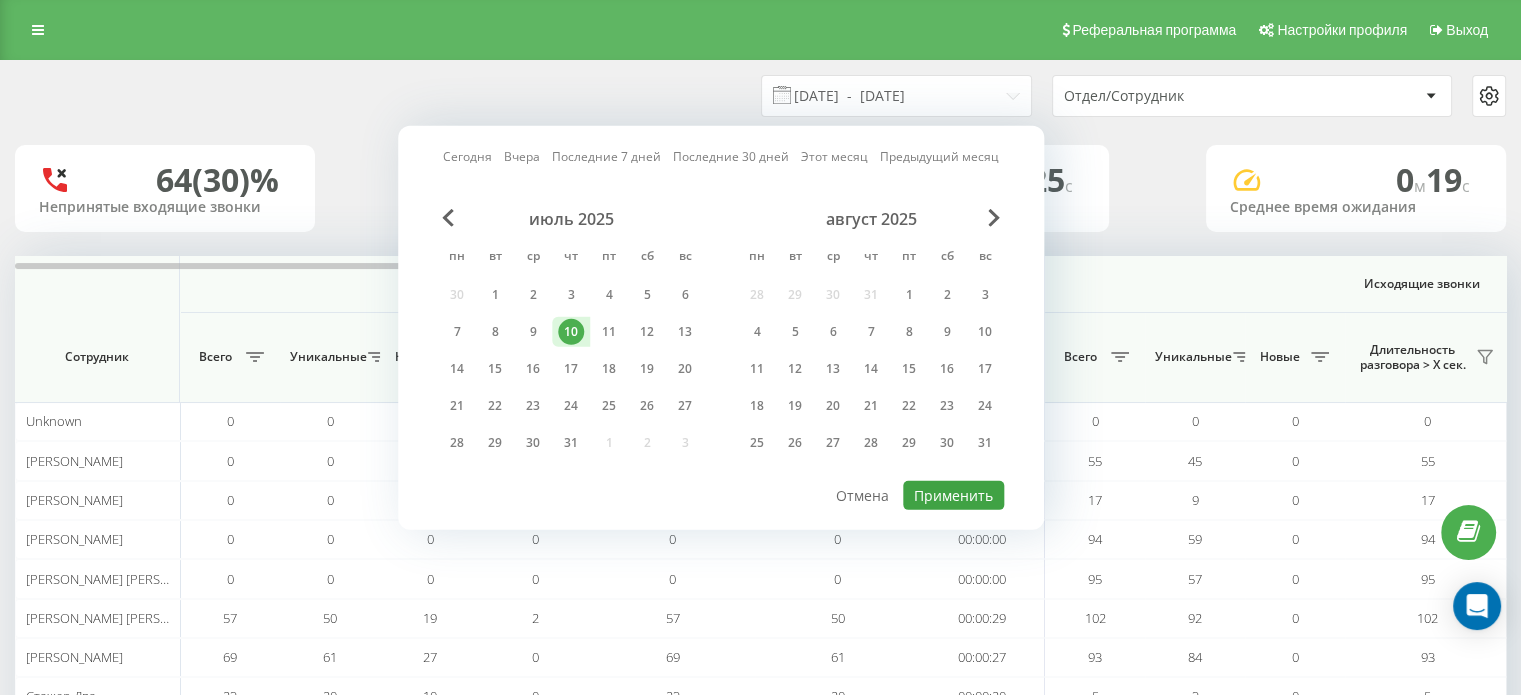 type on "10.07.2025  -  10.07.2025" 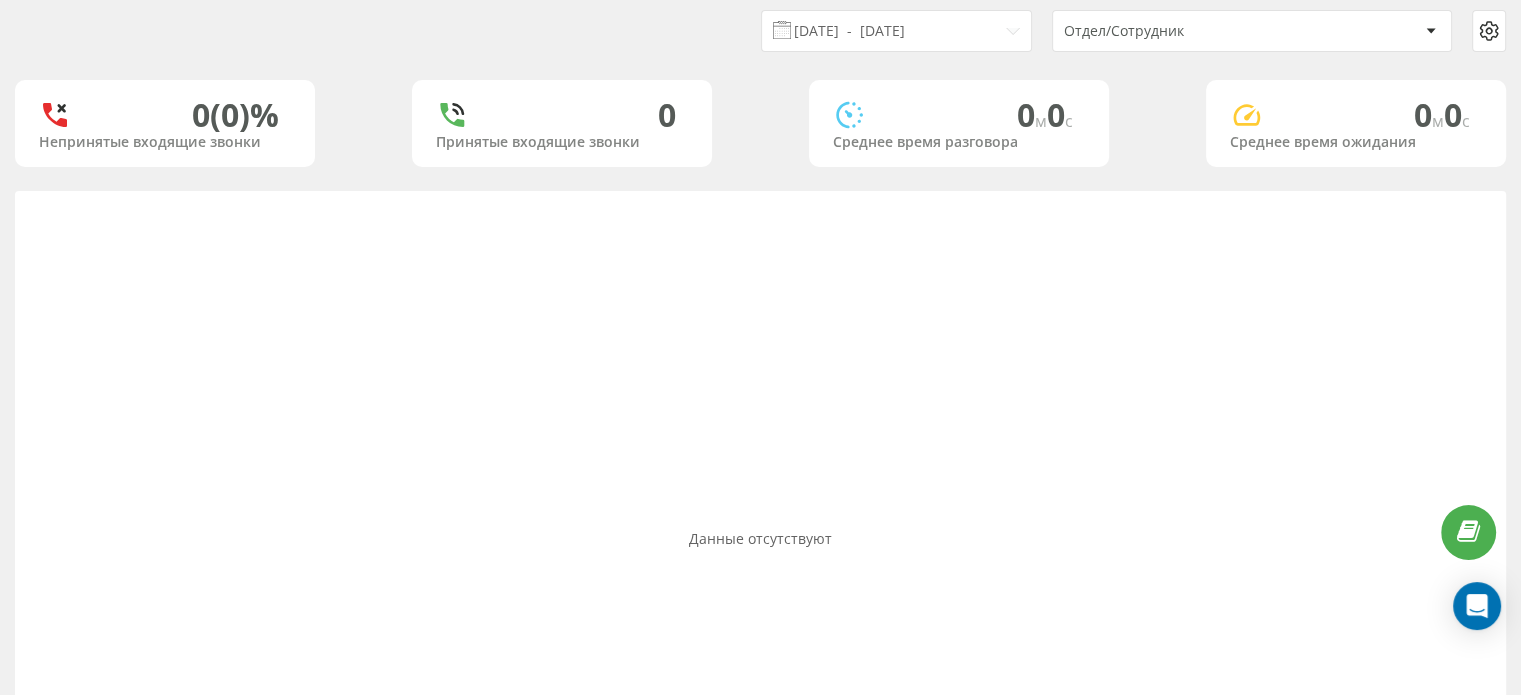 scroll, scrollTop: 100, scrollLeft: 0, axis: vertical 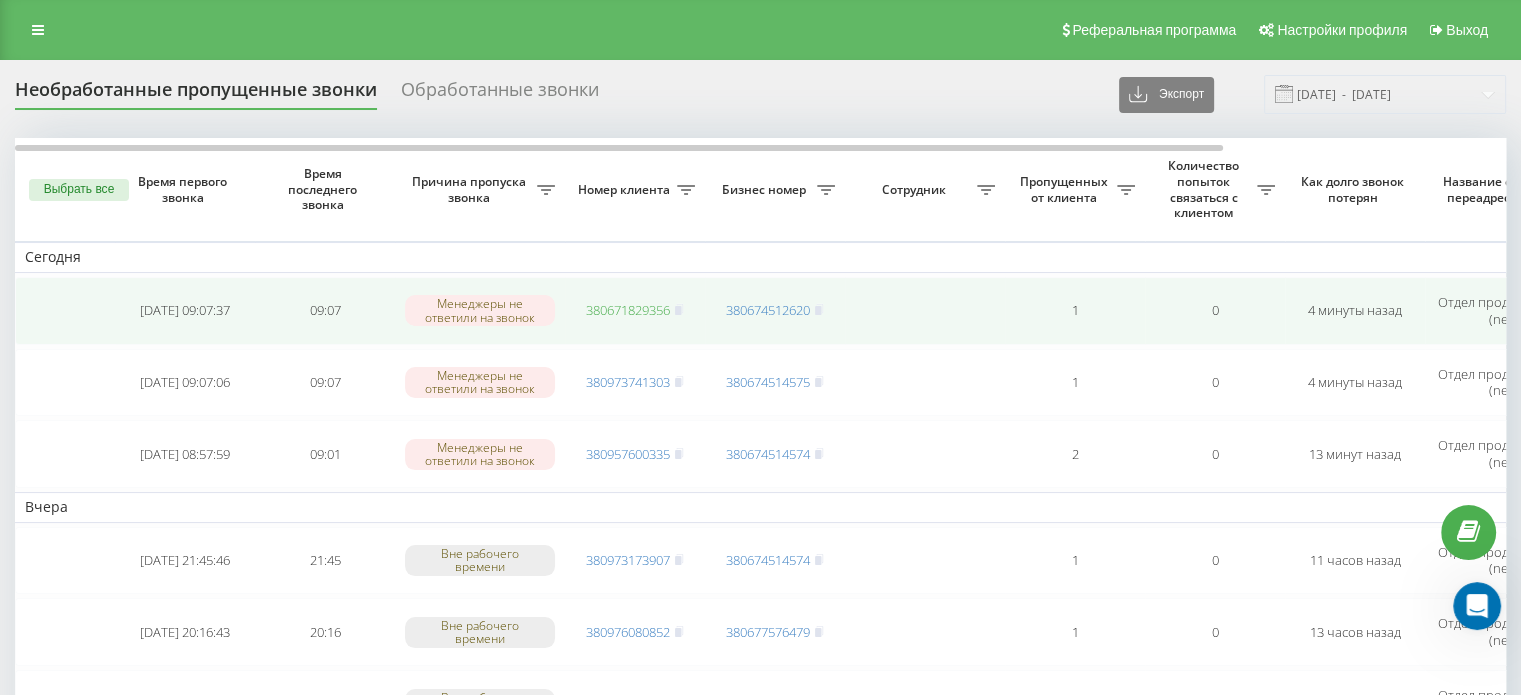 click on "380671829356" at bounding box center (628, 310) 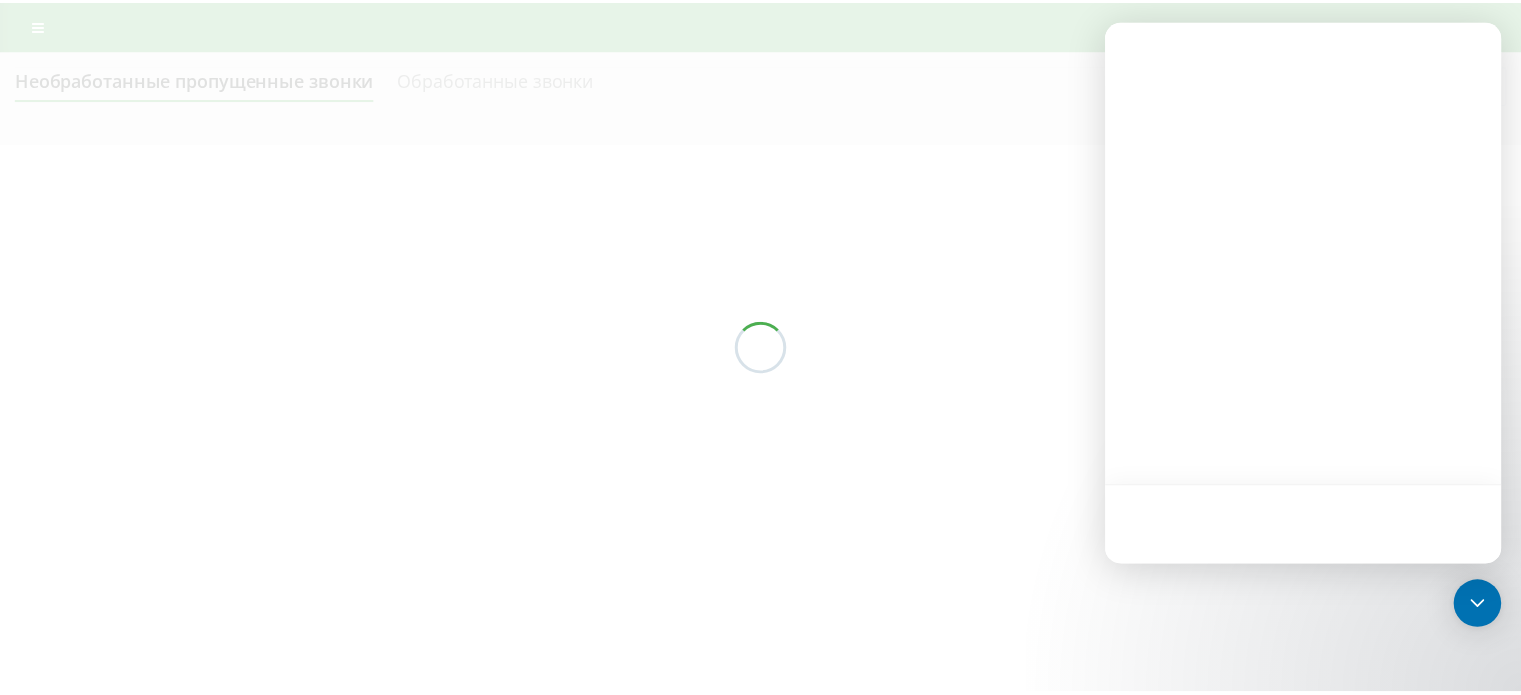 scroll, scrollTop: 0, scrollLeft: 0, axis: both 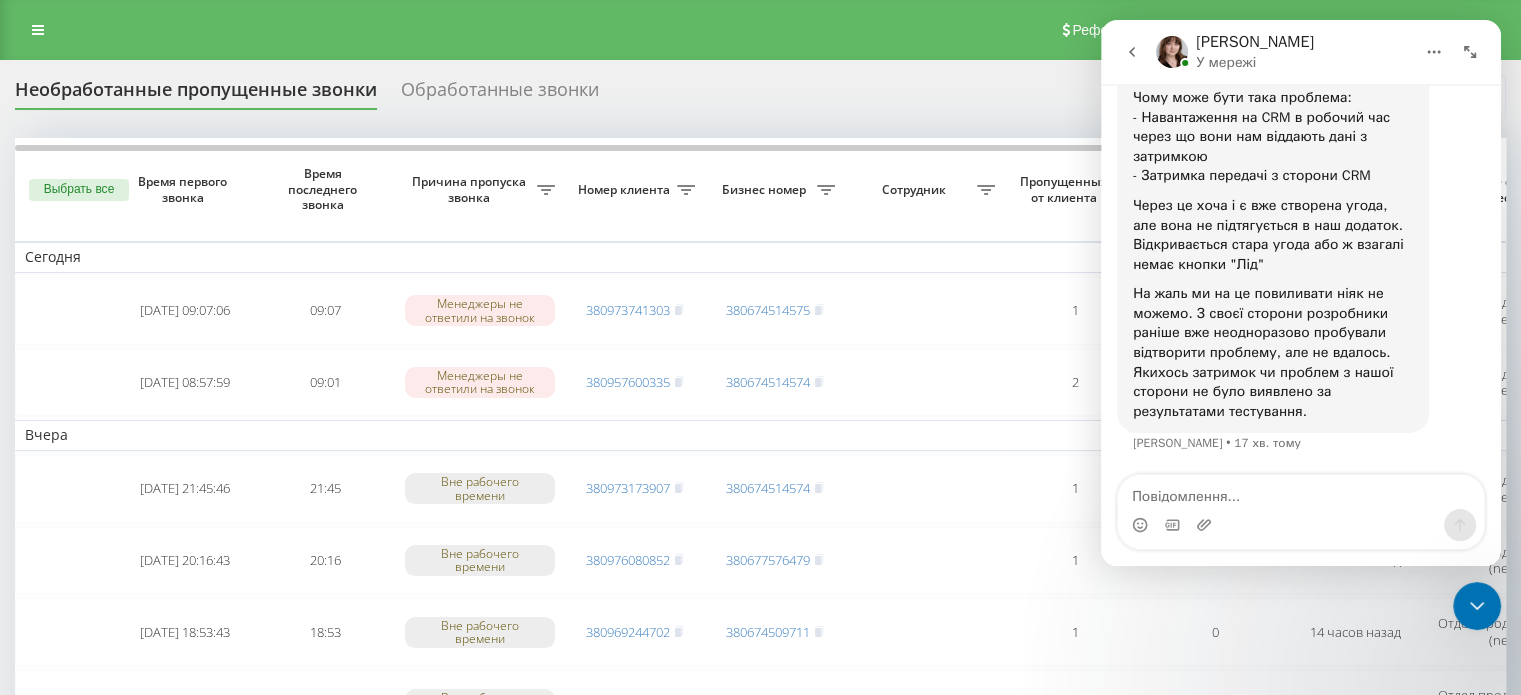 click 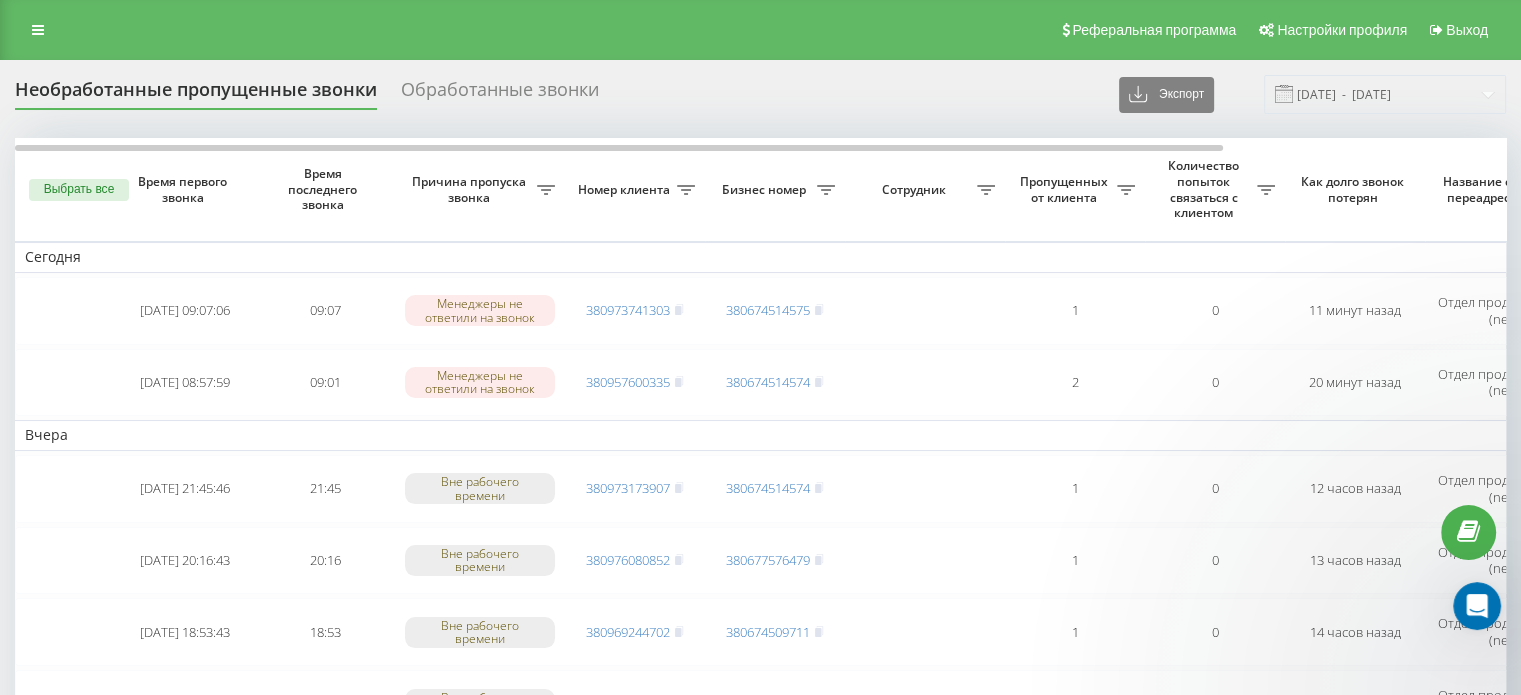 scroll, scrollTop: 0, scrollLeft: 0, axis: both 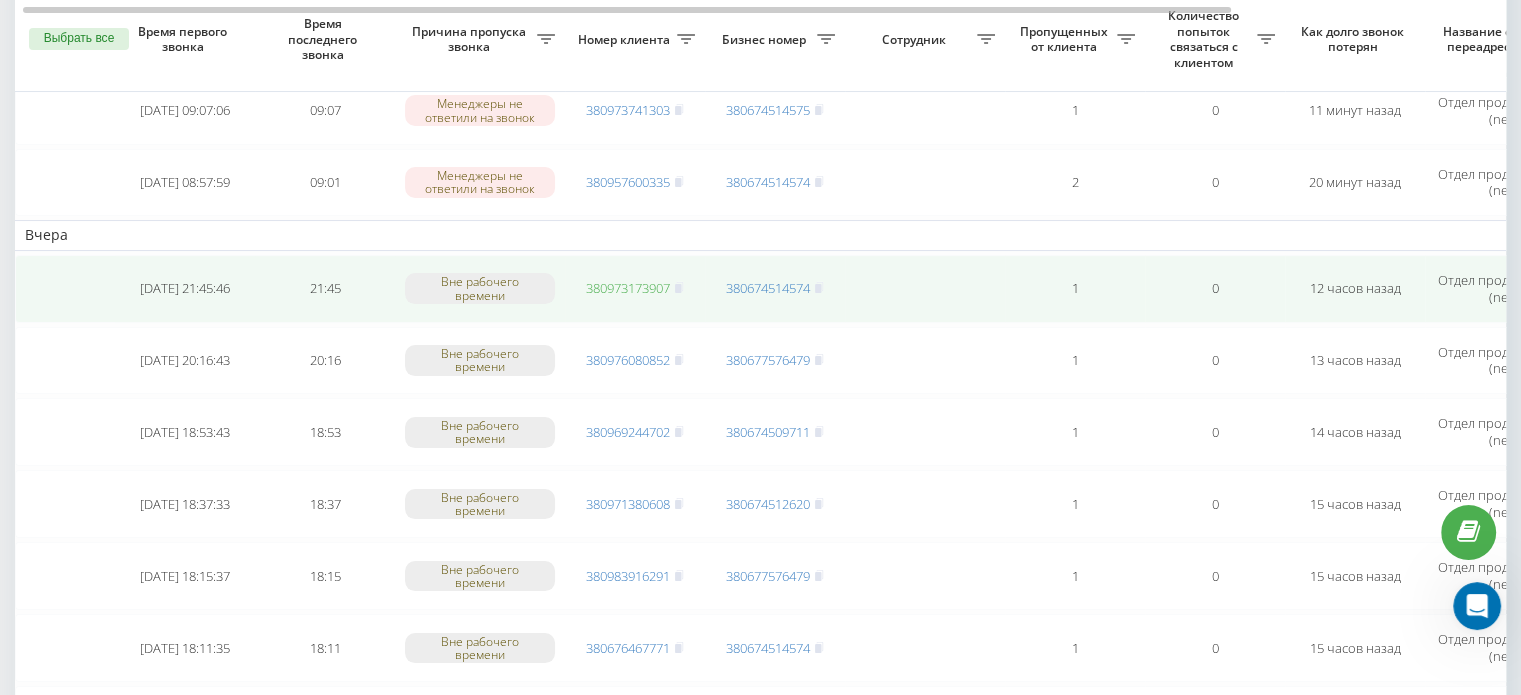 click on "380973173907" at bounding box center (628, 288) 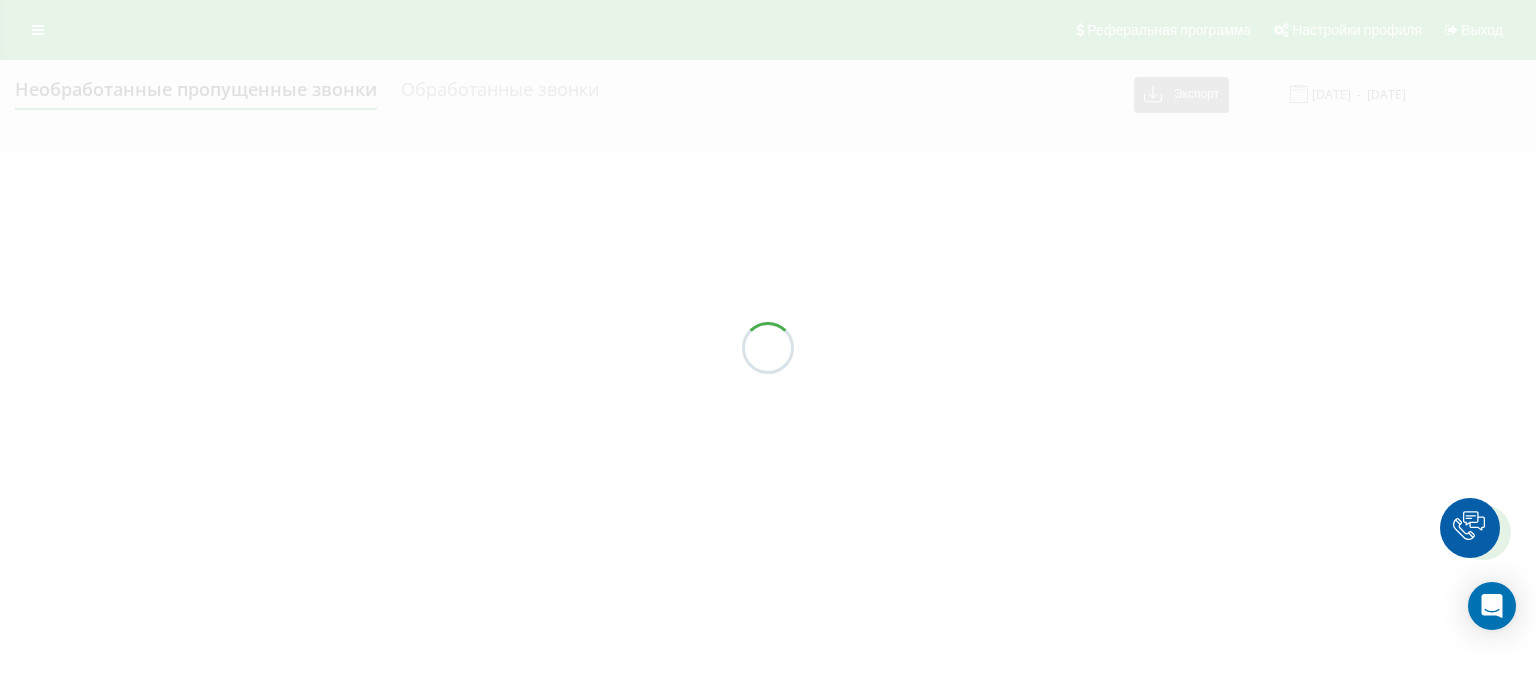 scroll, scrollTop: 0, scrollLeft: 0, axis: both 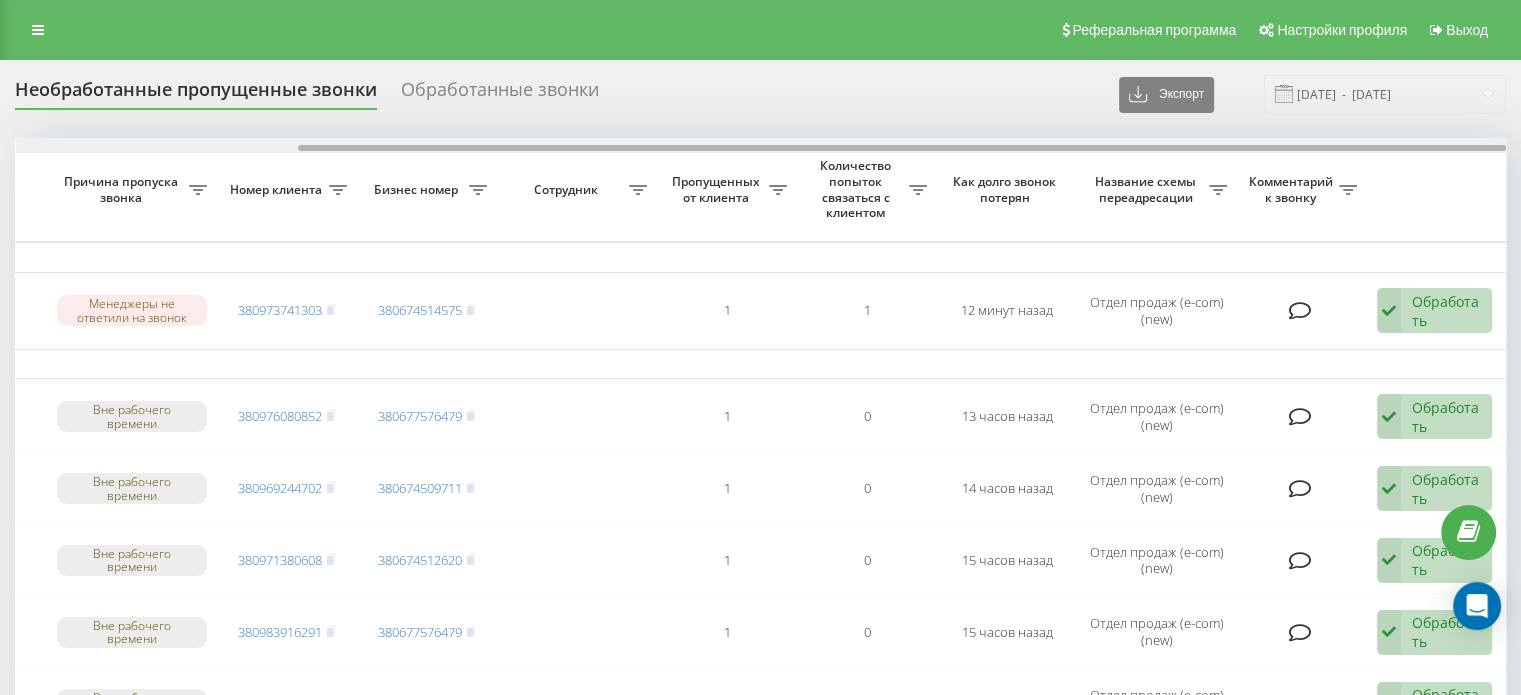 drag, startPoint x: 729, startPoint y: 147, endPoint x: 1079, endPoint y: 135, distance: 350.20566 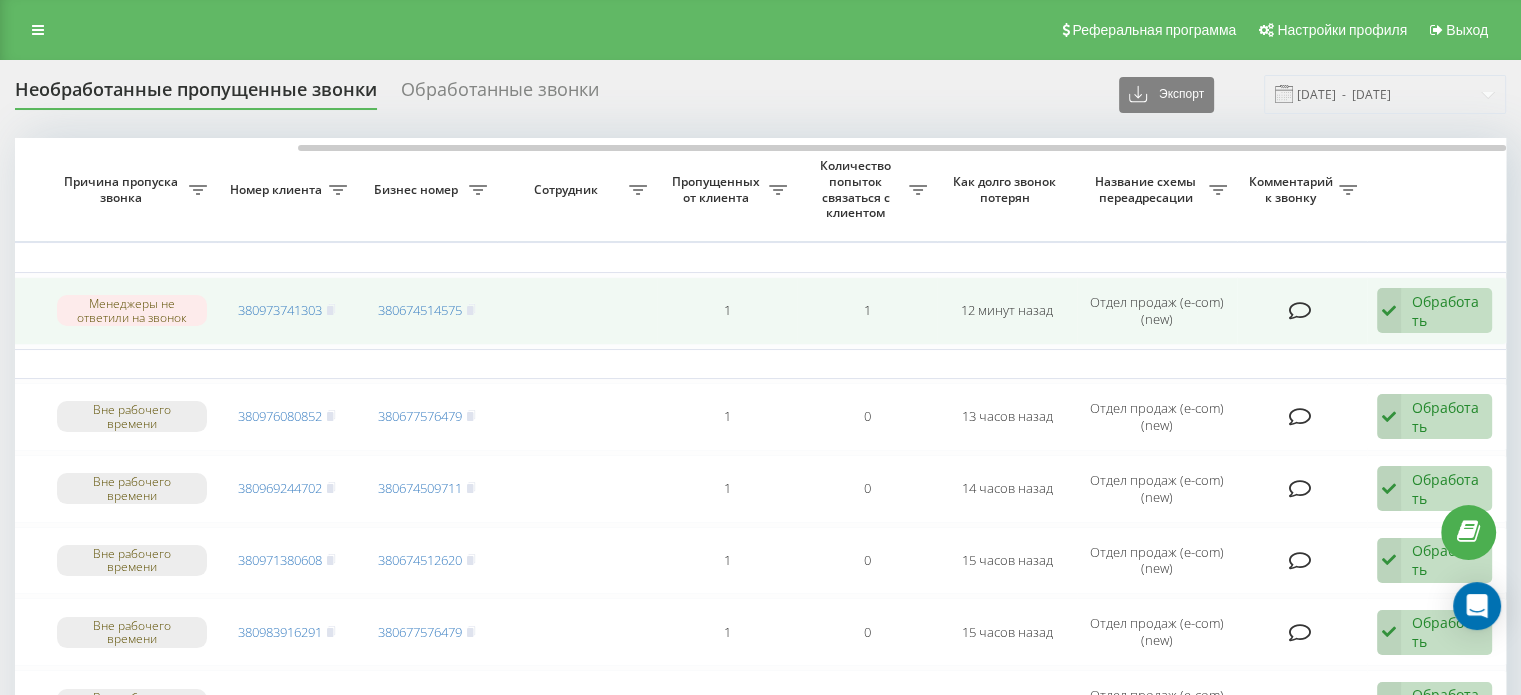 click on "Обработать" at bounding box center [1446, 311] 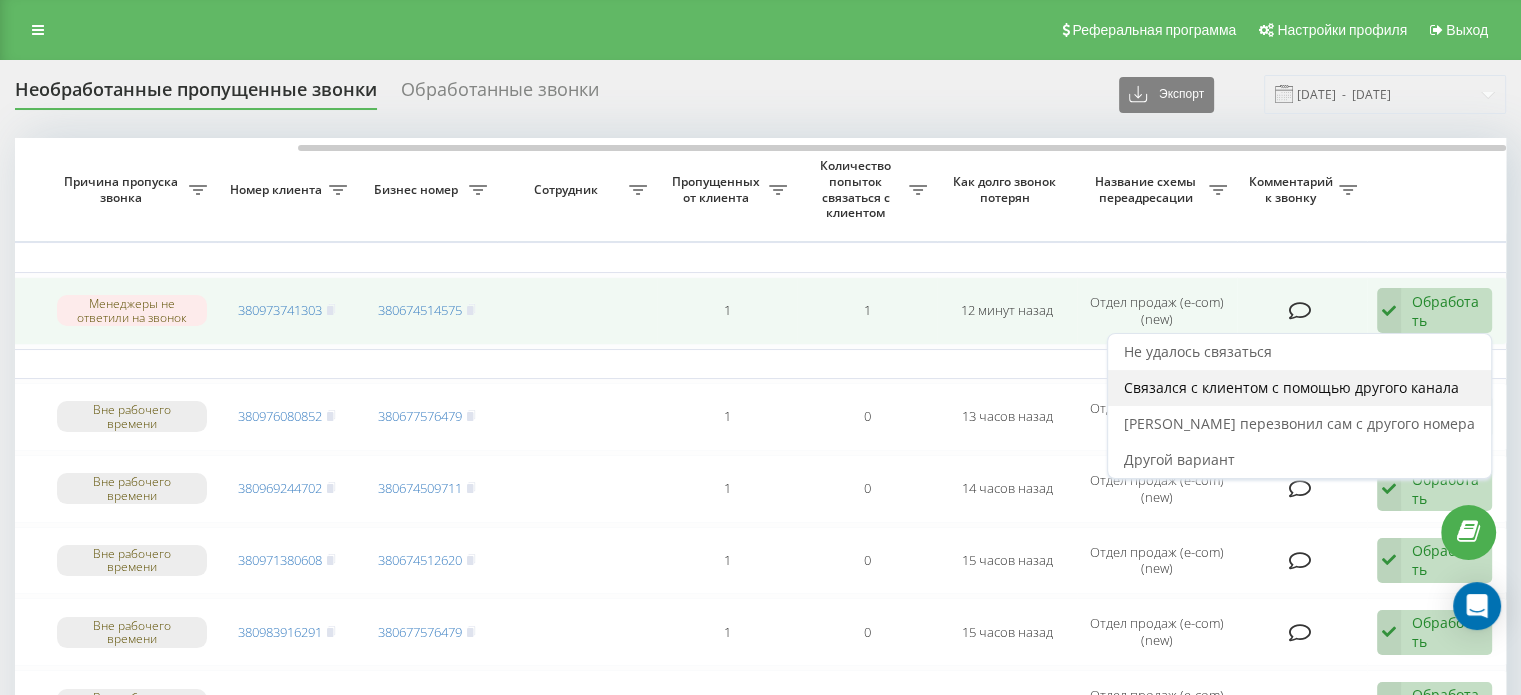 click on "Связался с клиентом с помощью другого канала" at bounding box center (1299, 388) 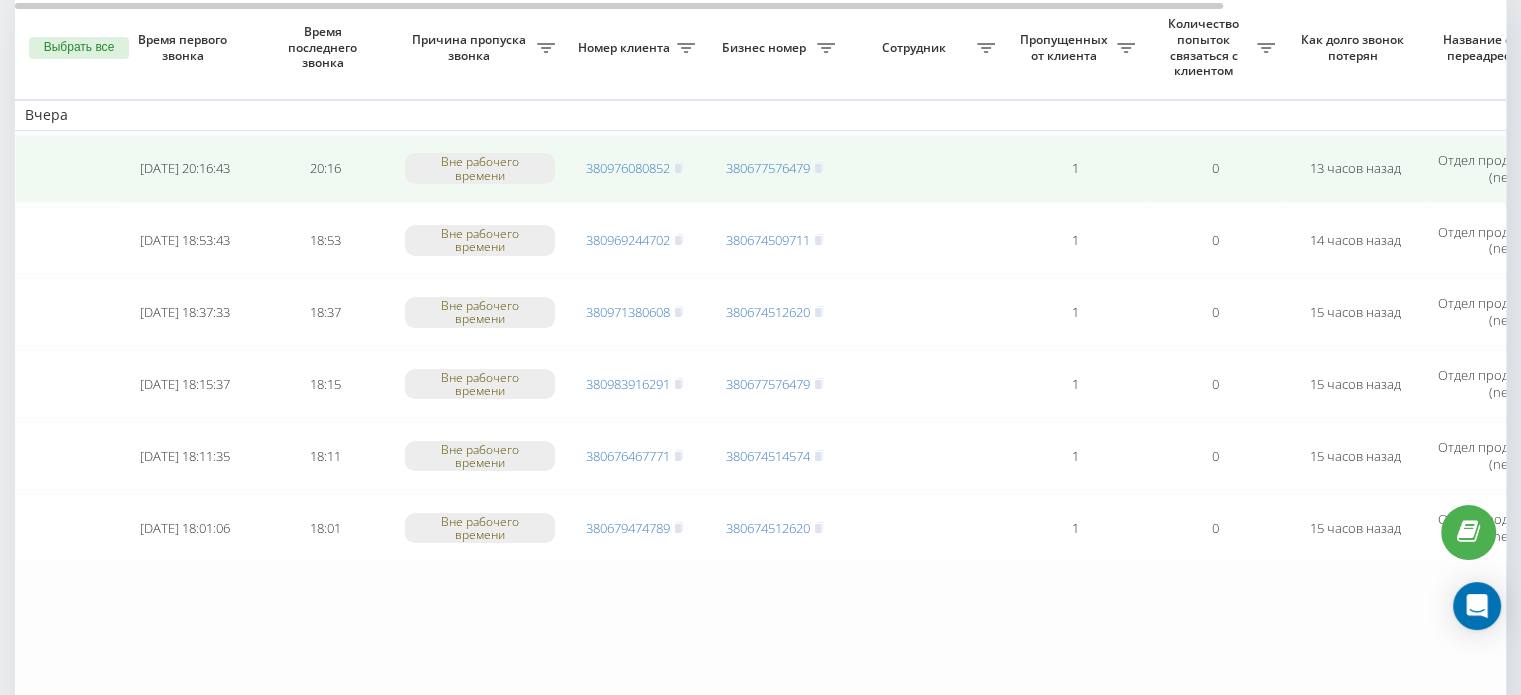 scroll, scrollTop: 0, scrollLeft: 0, axis: both 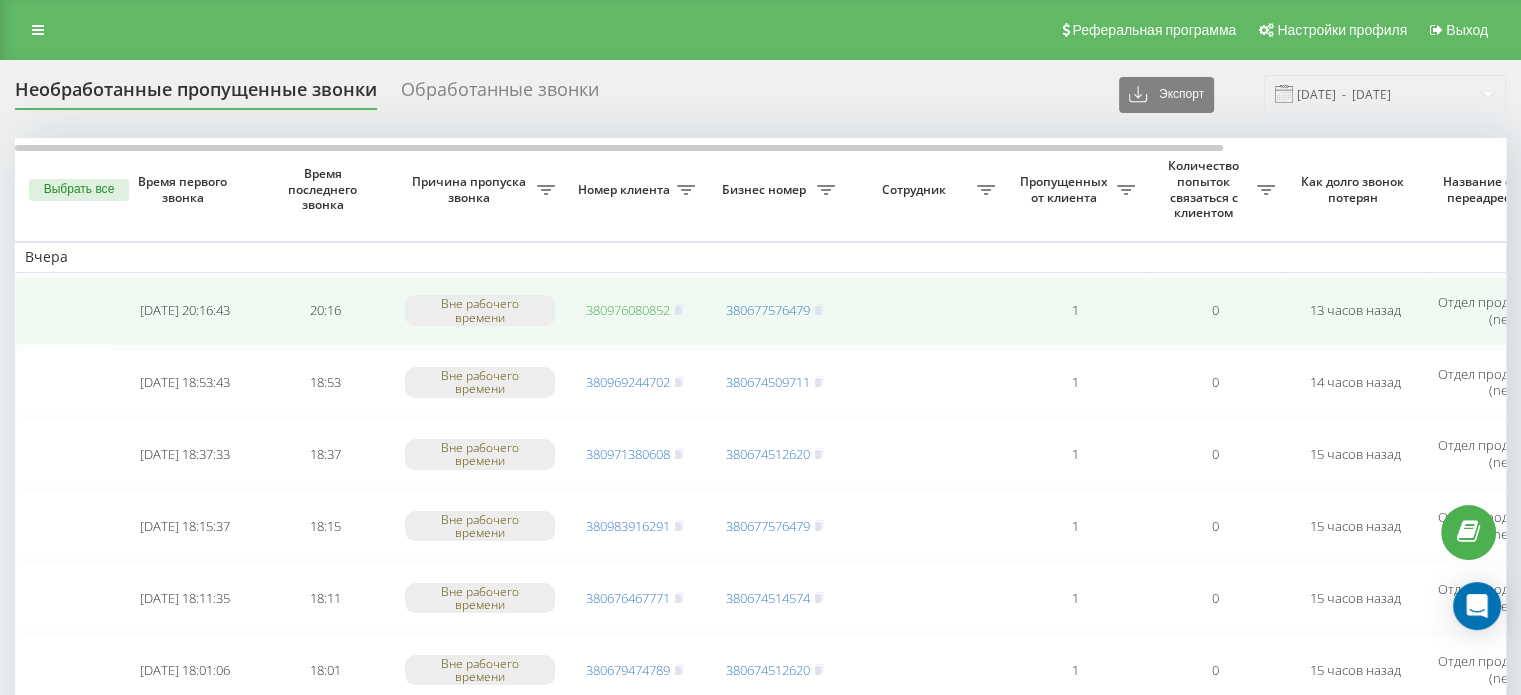 click on "380976080852" at bounding box center (628, 310) 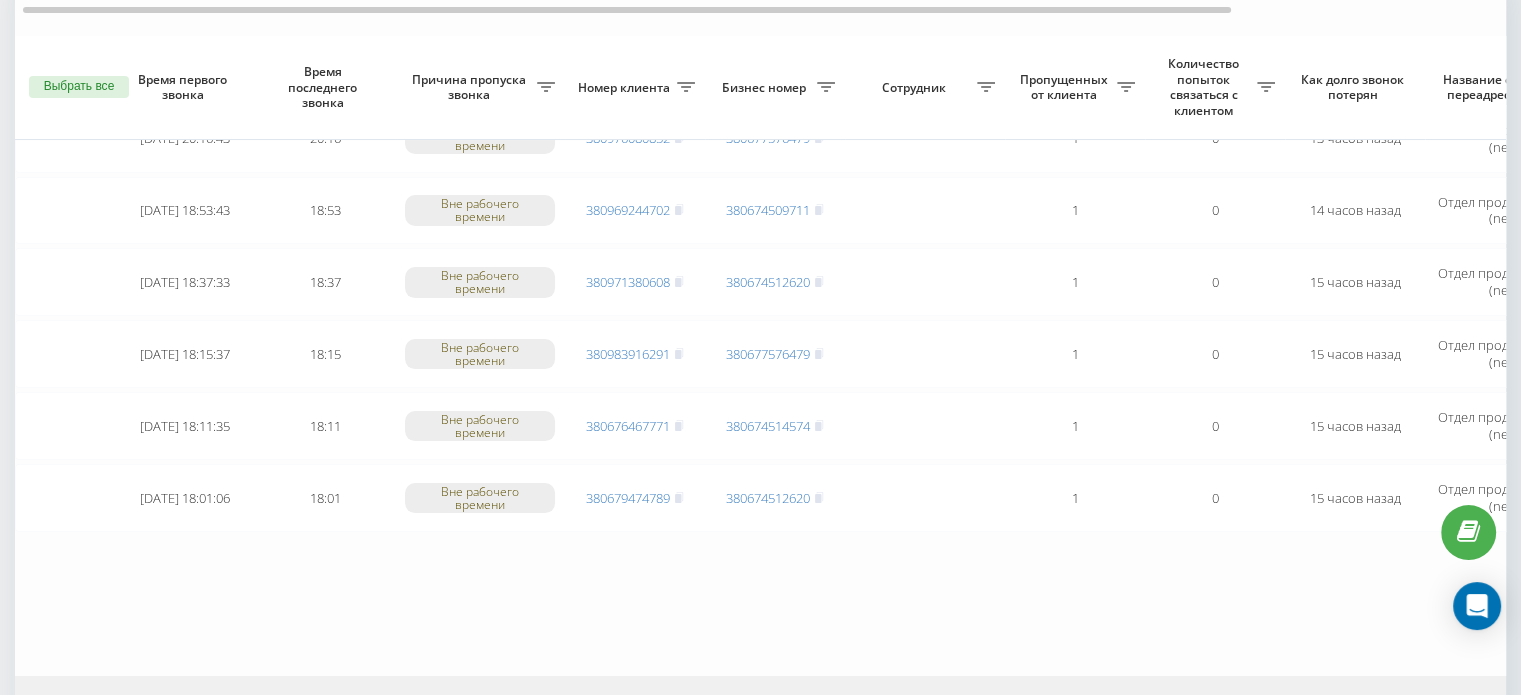 scroll, scrollTop: 0, scrollLeft: 0, axis: both 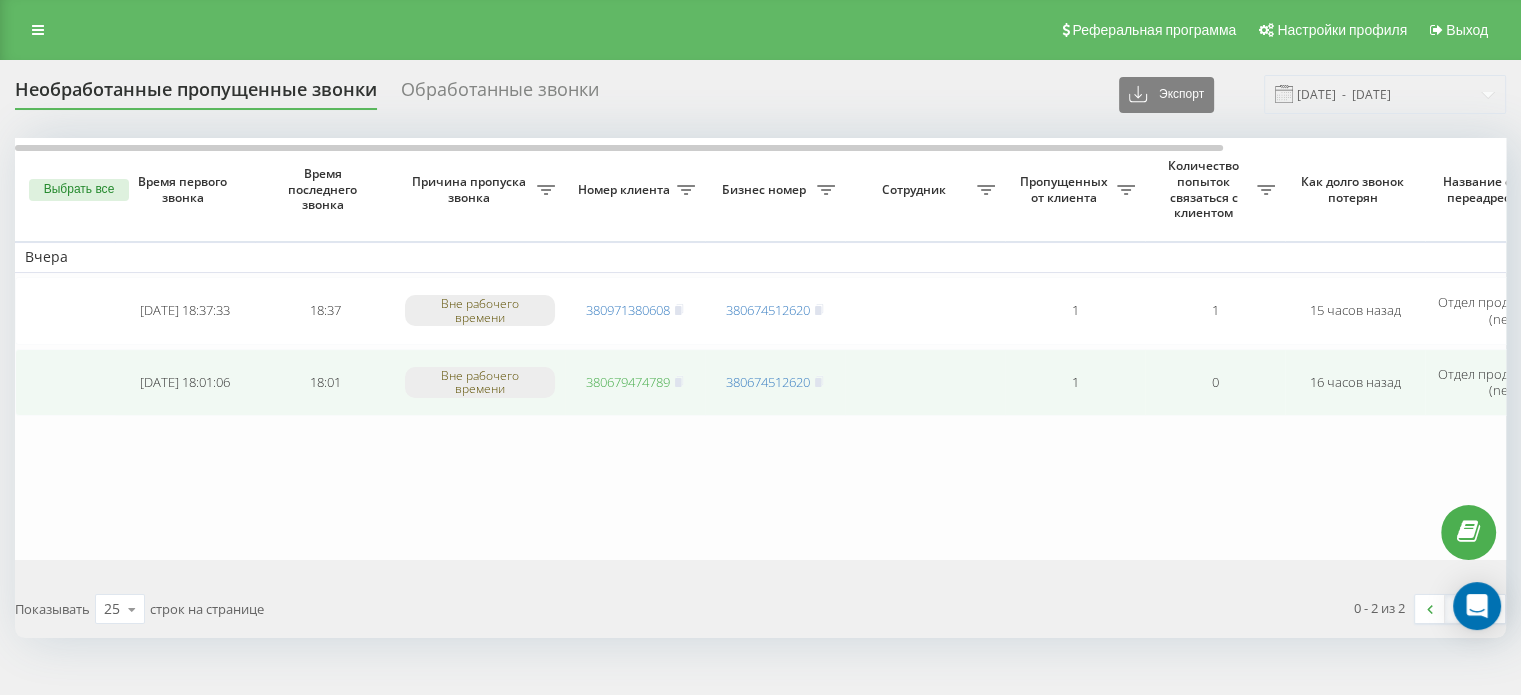 click on "380679474789" at bounding box center (628, 382) 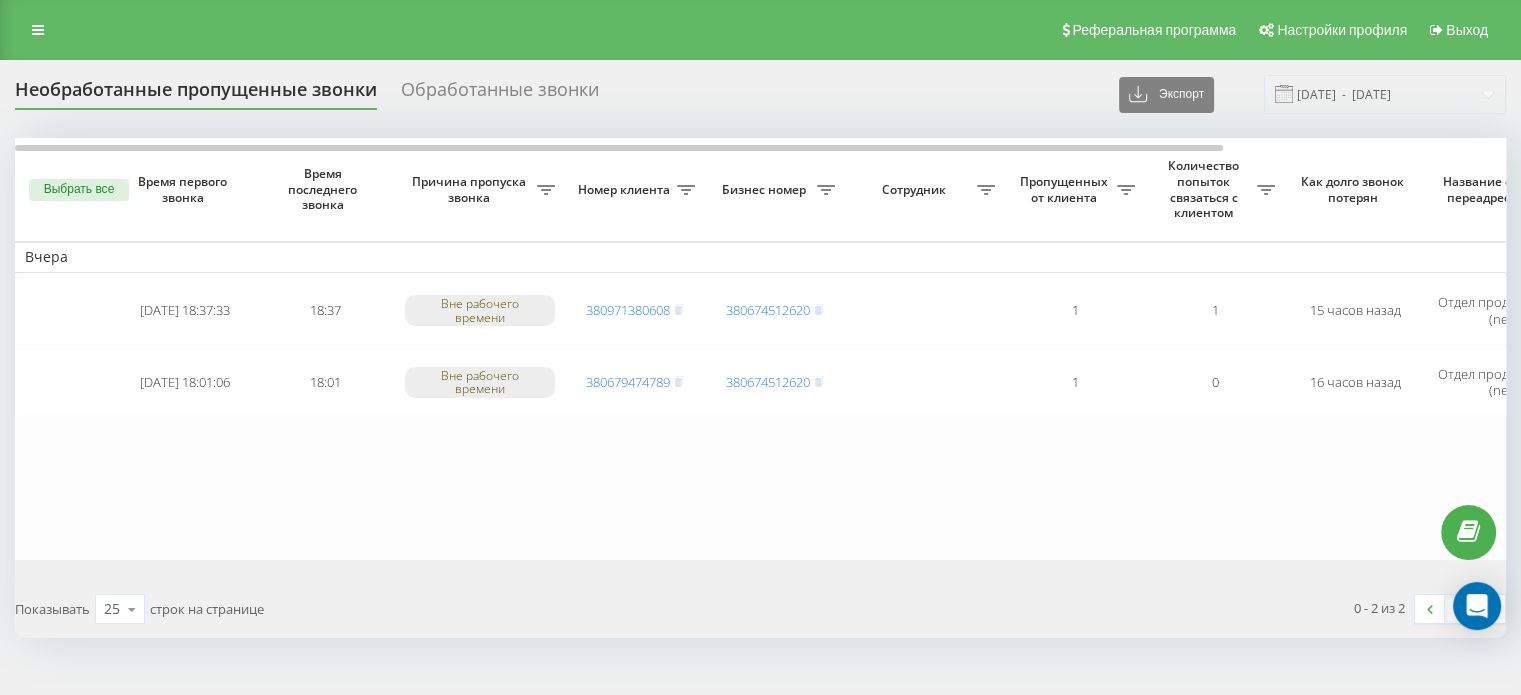 click on "Выбрать все" at bounding box center [79, 190] 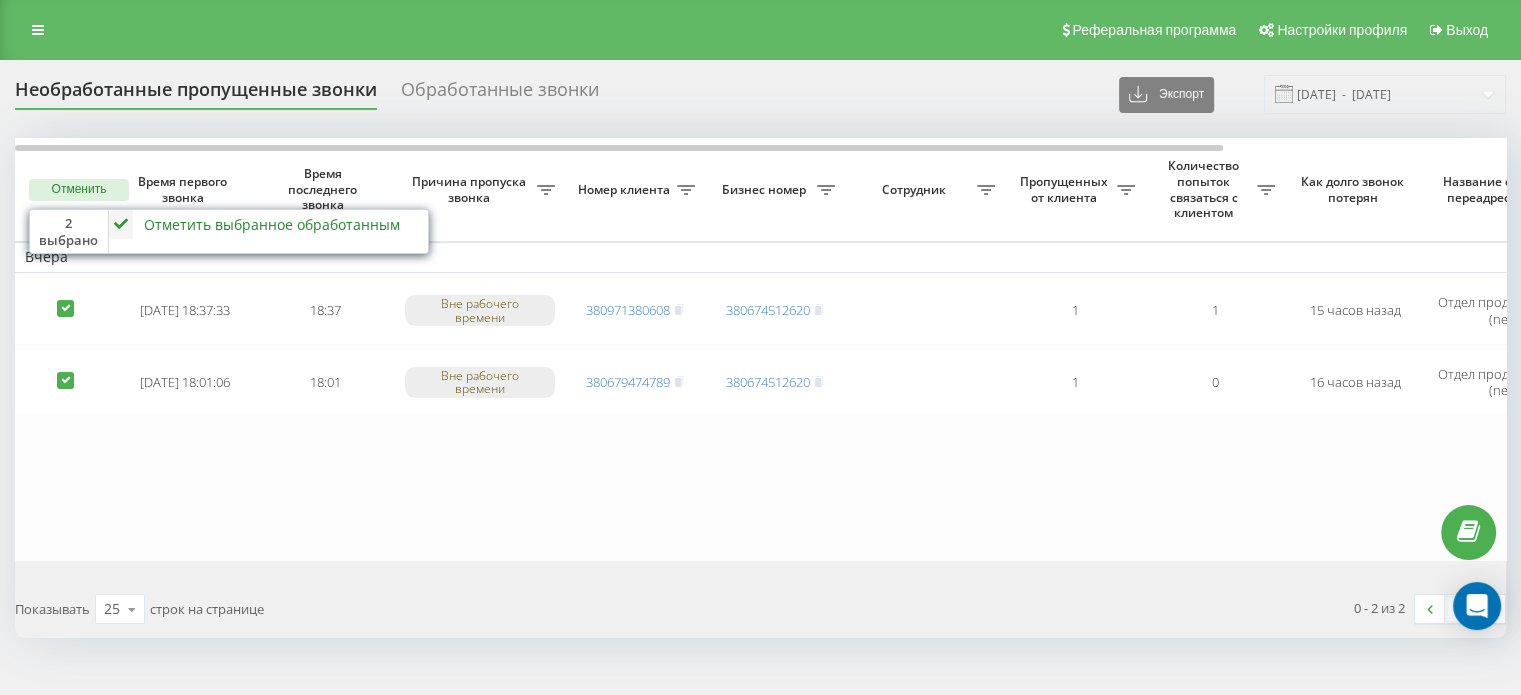 click on "Отметить выбранное обработанным" at bounding box center [272, 224] 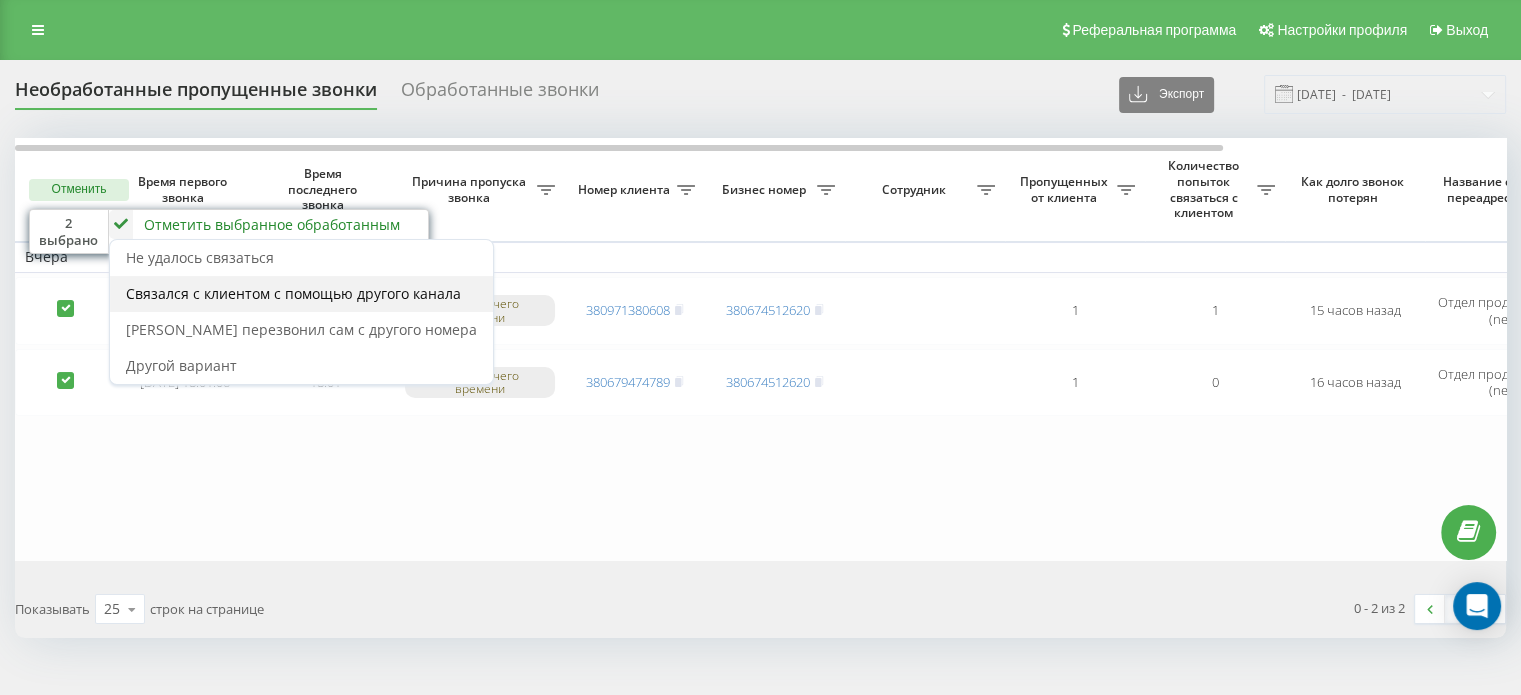 click on "Связался с клиентом с помощью другого канала" at bounding box center [293, 293] 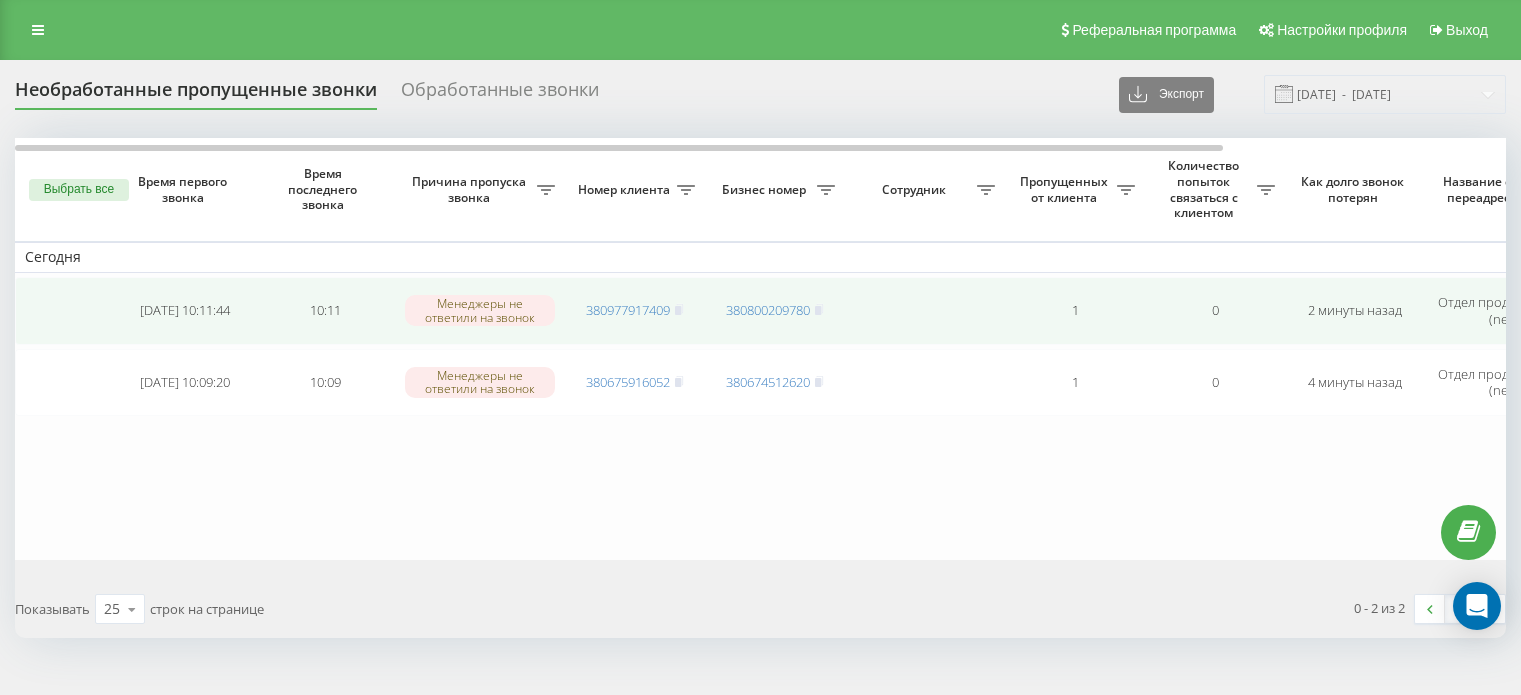 scroll, scrollTop: 0, scrollLeft: 0, axis: both 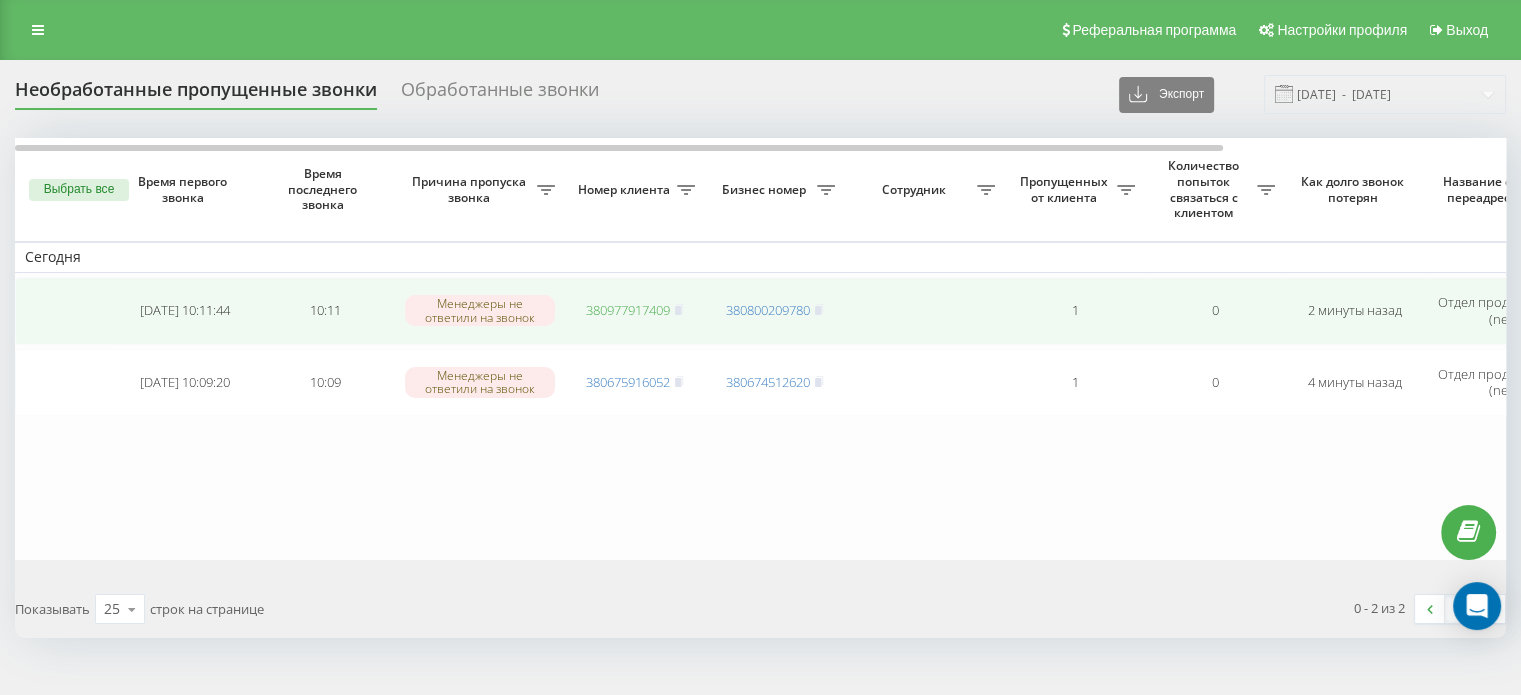 click on "380977917409" at bounding box center (628, 310) 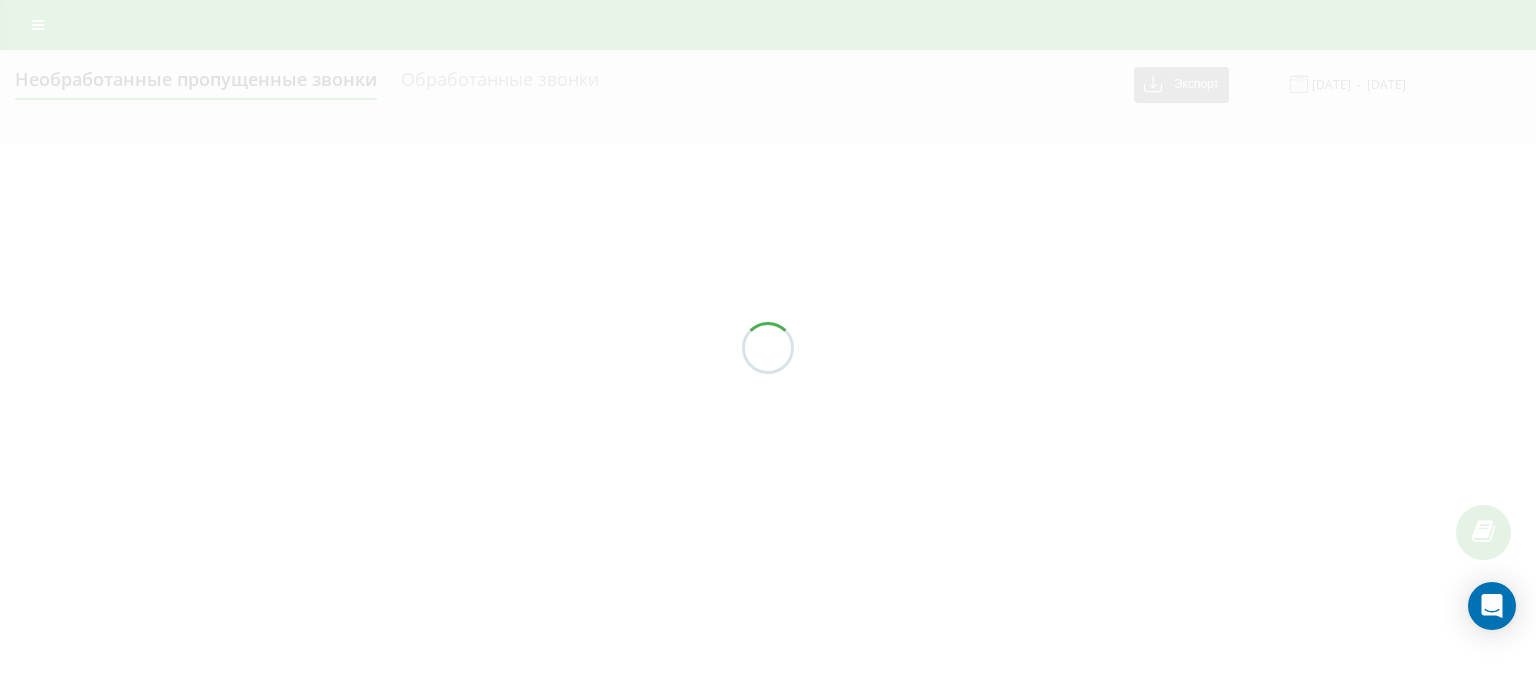 scroll, scrollTop: 0, scrollLeft: 0, axis: both 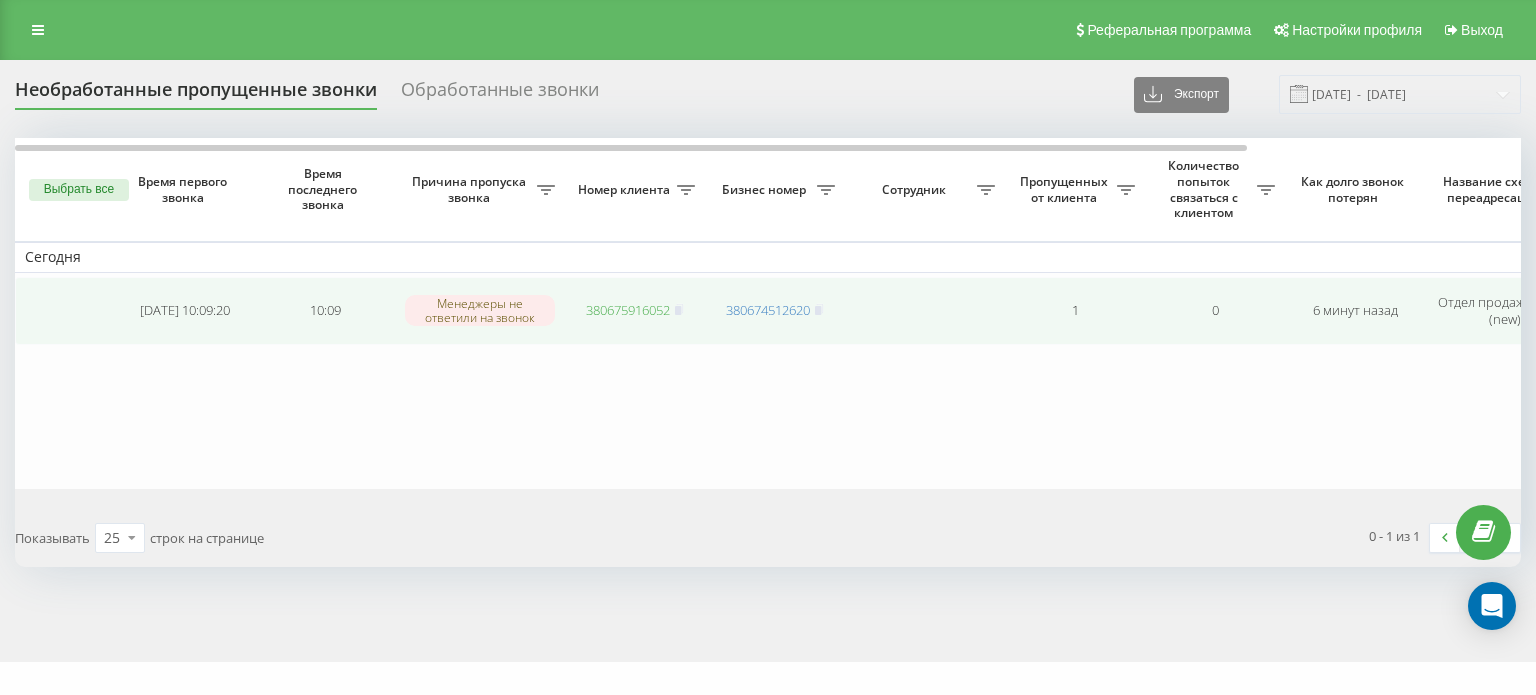 click on "380675916052" at bounding box center [628, 310] 